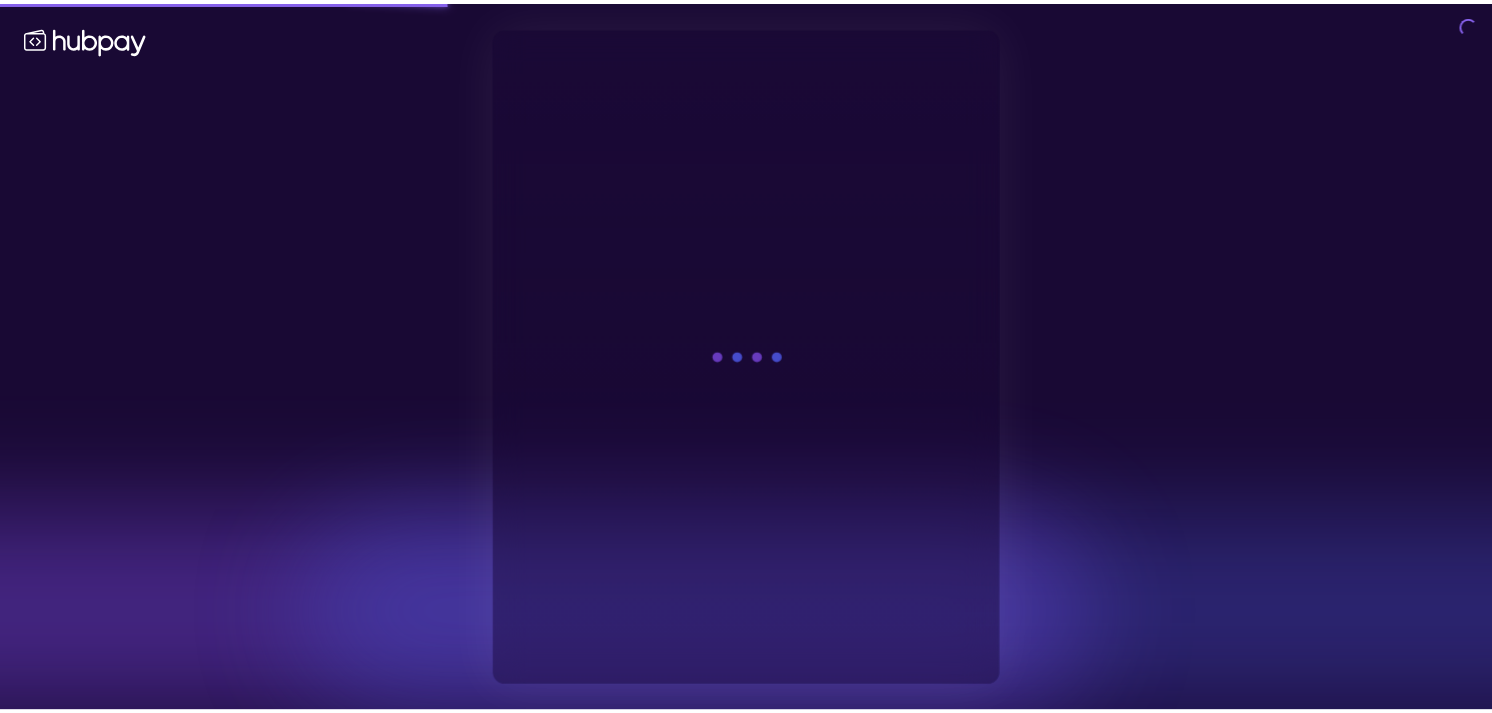 scroll, scrollTop: 0, scrollLeft: 0, axis: both 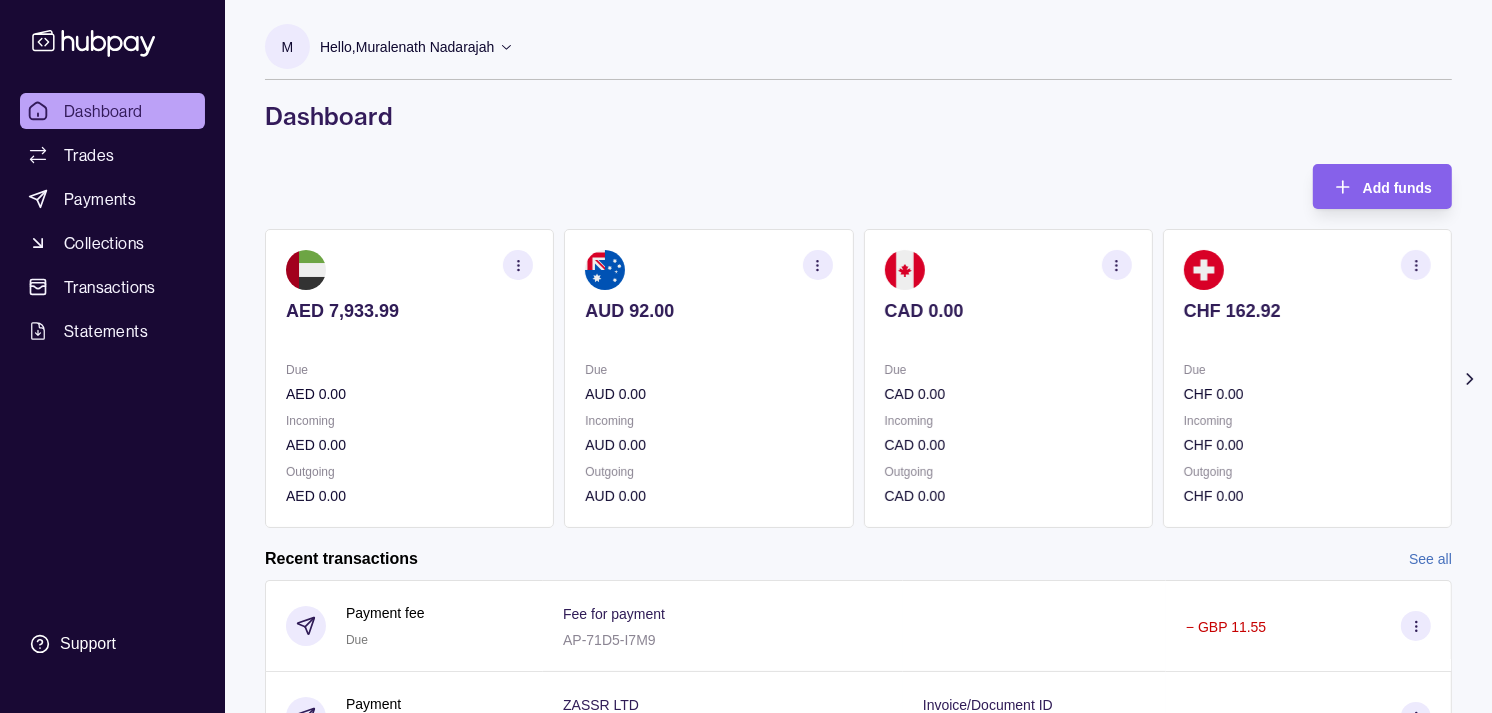 click on "CAD 0.00                                                                                                               Due CAD 0.00 Incoming CAD 0.00 Outgoing CAD 0.00" at bounding box center (1008, 378) 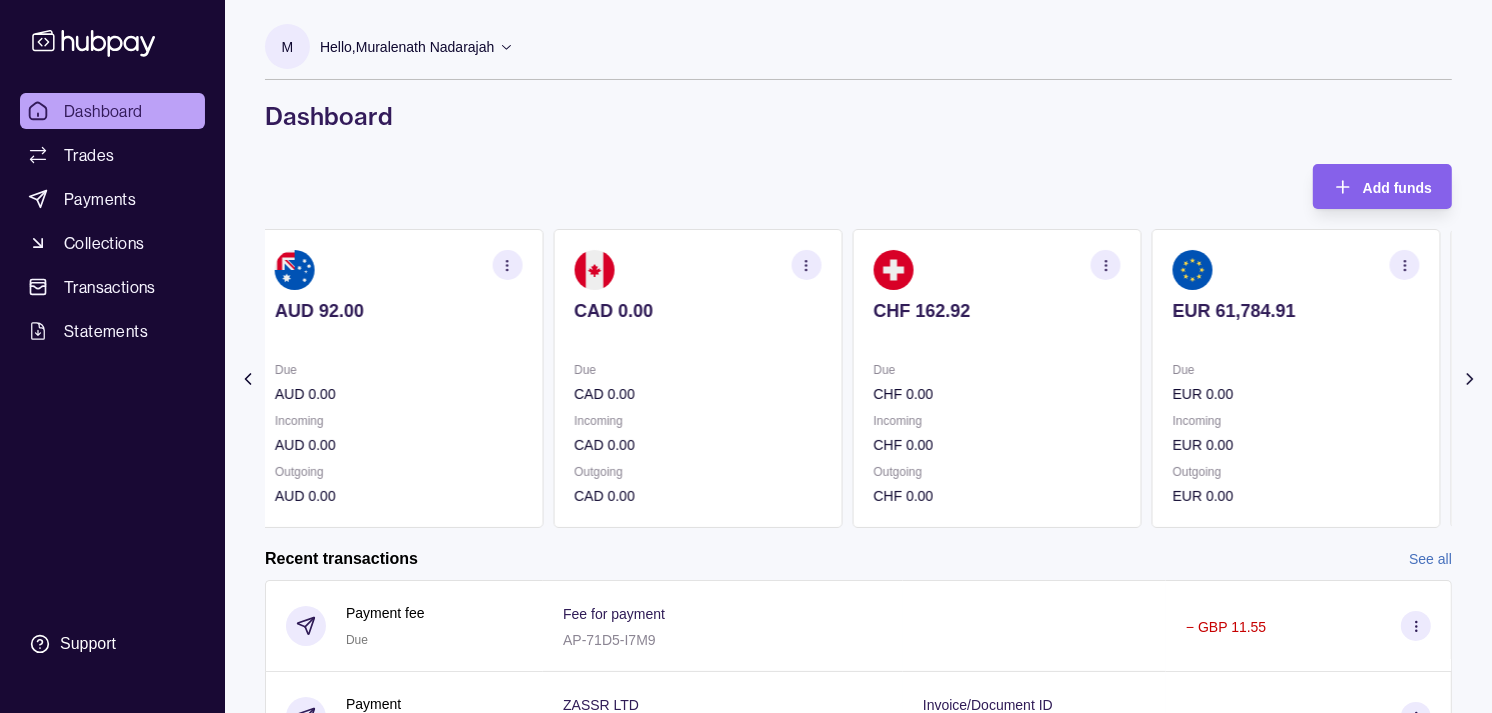 click on "CHF 162.92                                                                                                               Due CHF 0.00 Incoming CHF 0.00 Outgoing CHF 0.00" at bounding box center (996, 378) 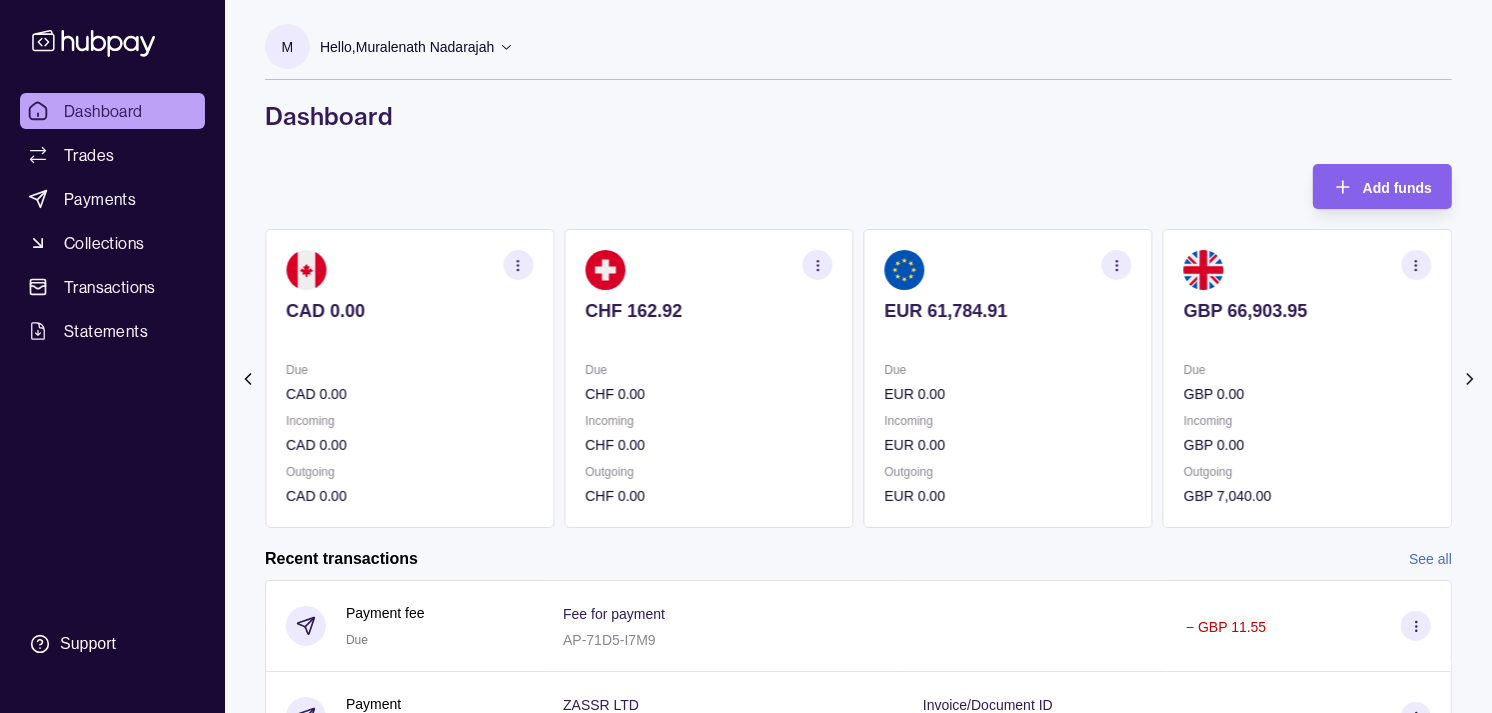 click on "Due" at bounding box center [1008, 370] 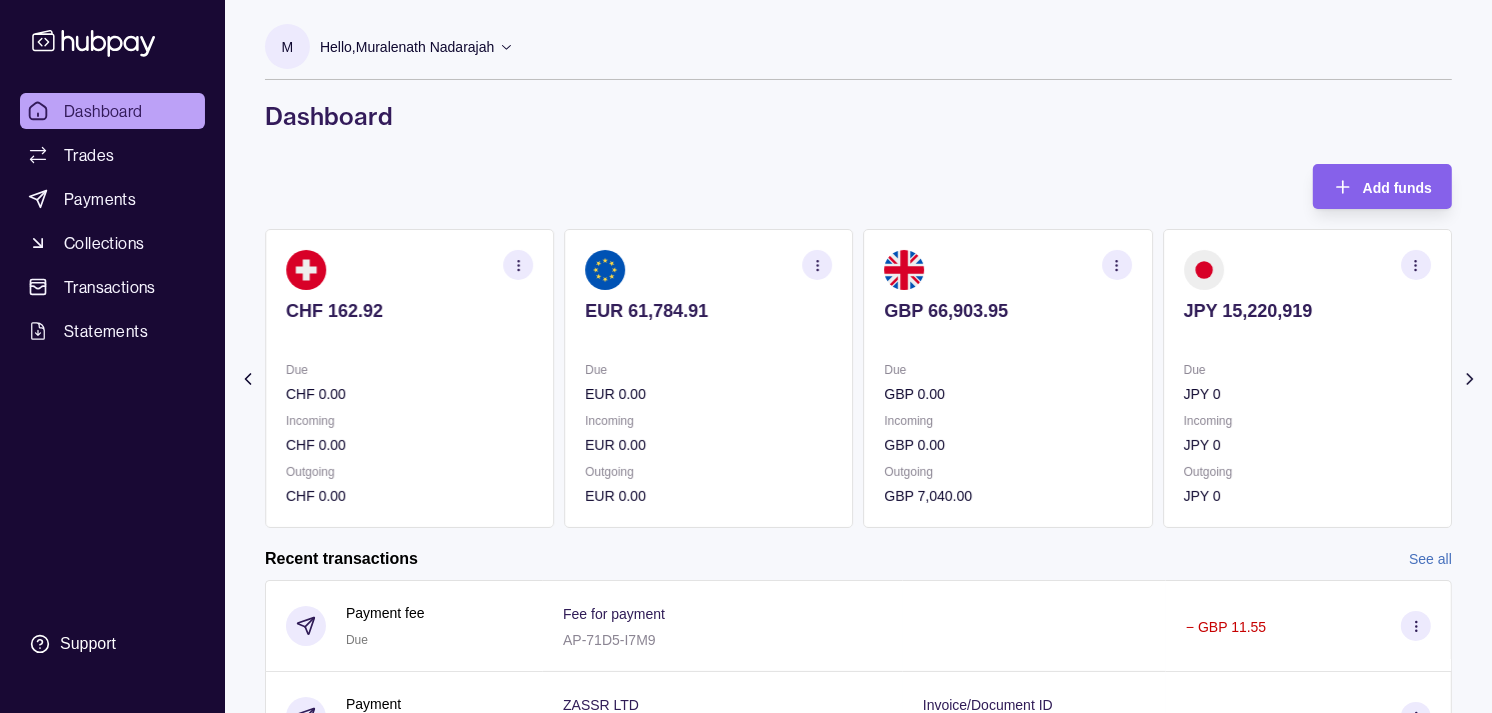click on "GBP 66,903.95 Due GBP 0.00 Incoming GBP 0.00 Outgoing GBP 7,040.00" at bounding box center (1008, 378) 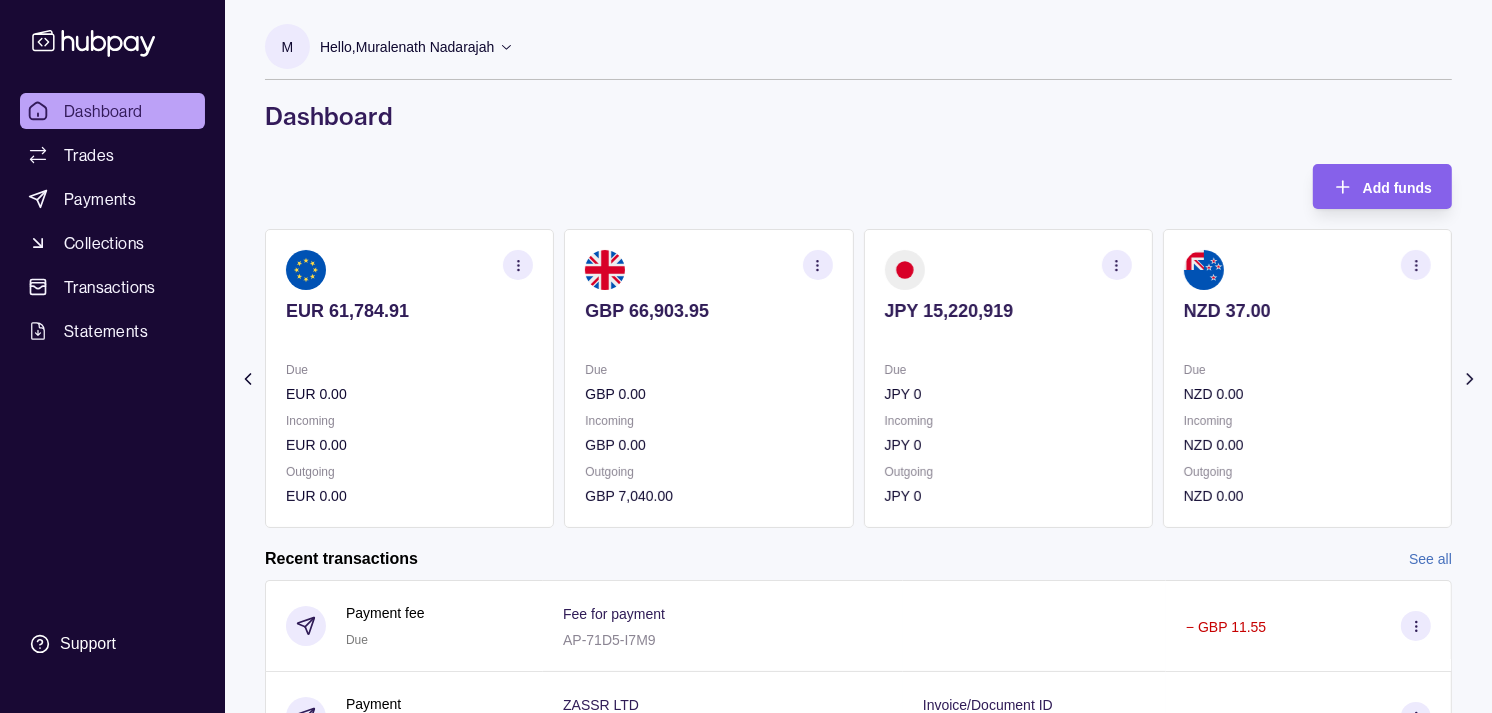 click at bounding box center (1008, 338) 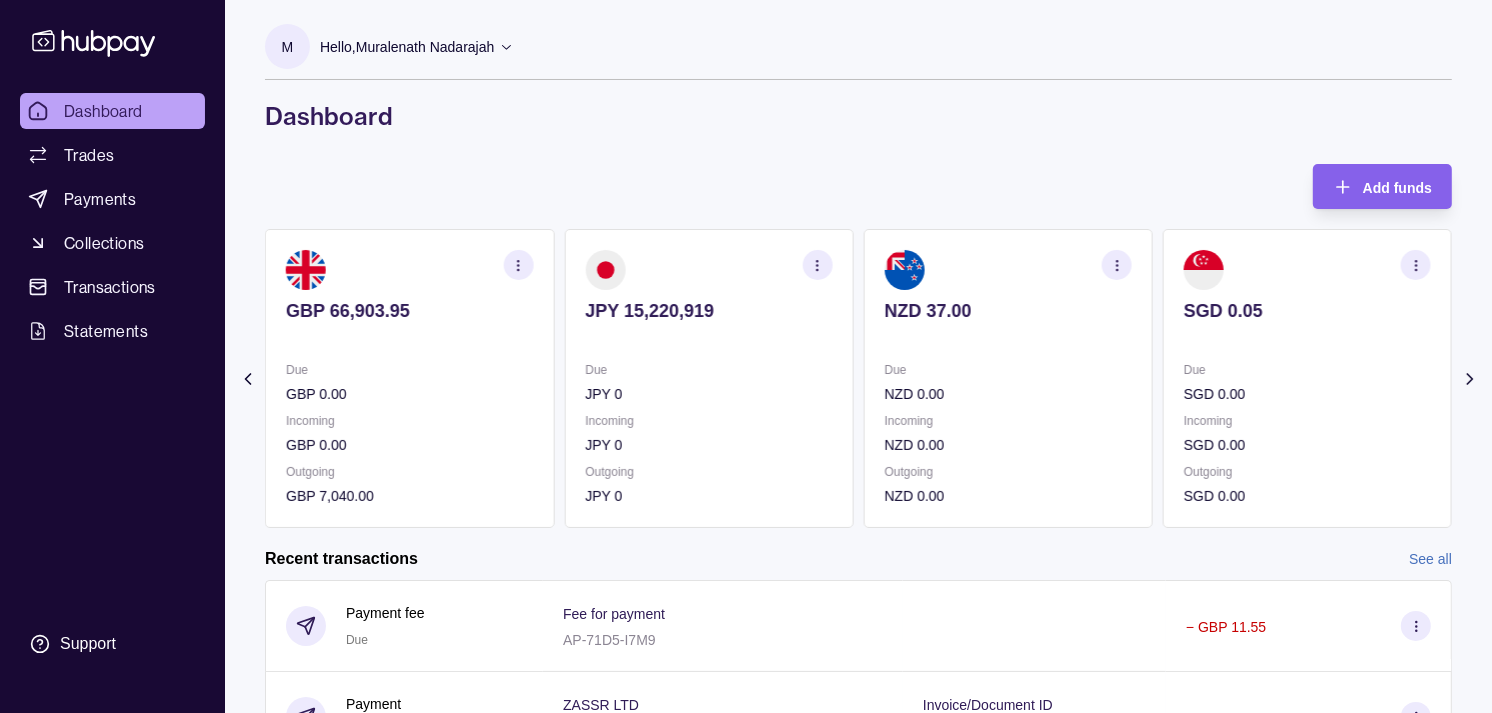 click on "NZD 37.00                                                                                                               Due NZD 0.00 Incoming NZD 0.00 Outgoing NZD 0.00" at bounding box center (1008, 378) 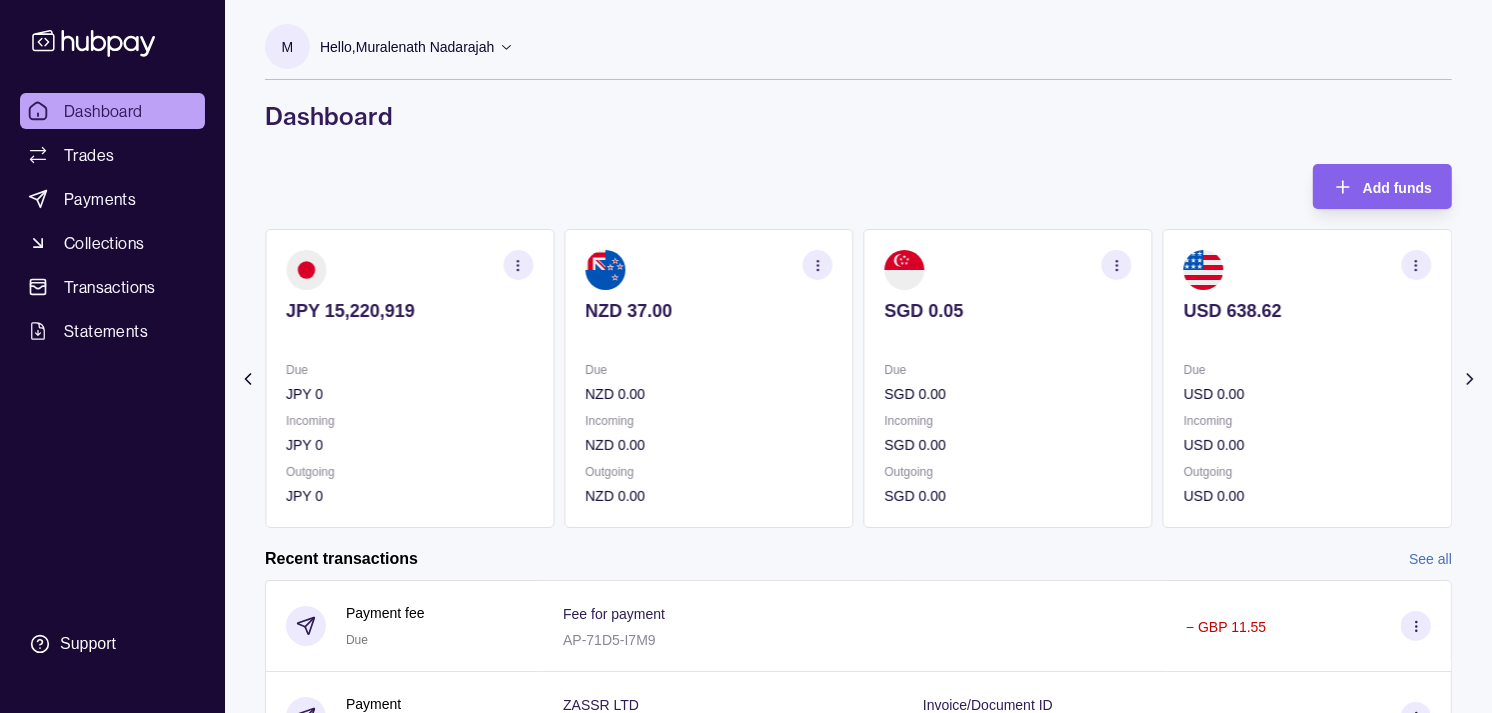 click on "Due" at bounding box center (1008, 370) 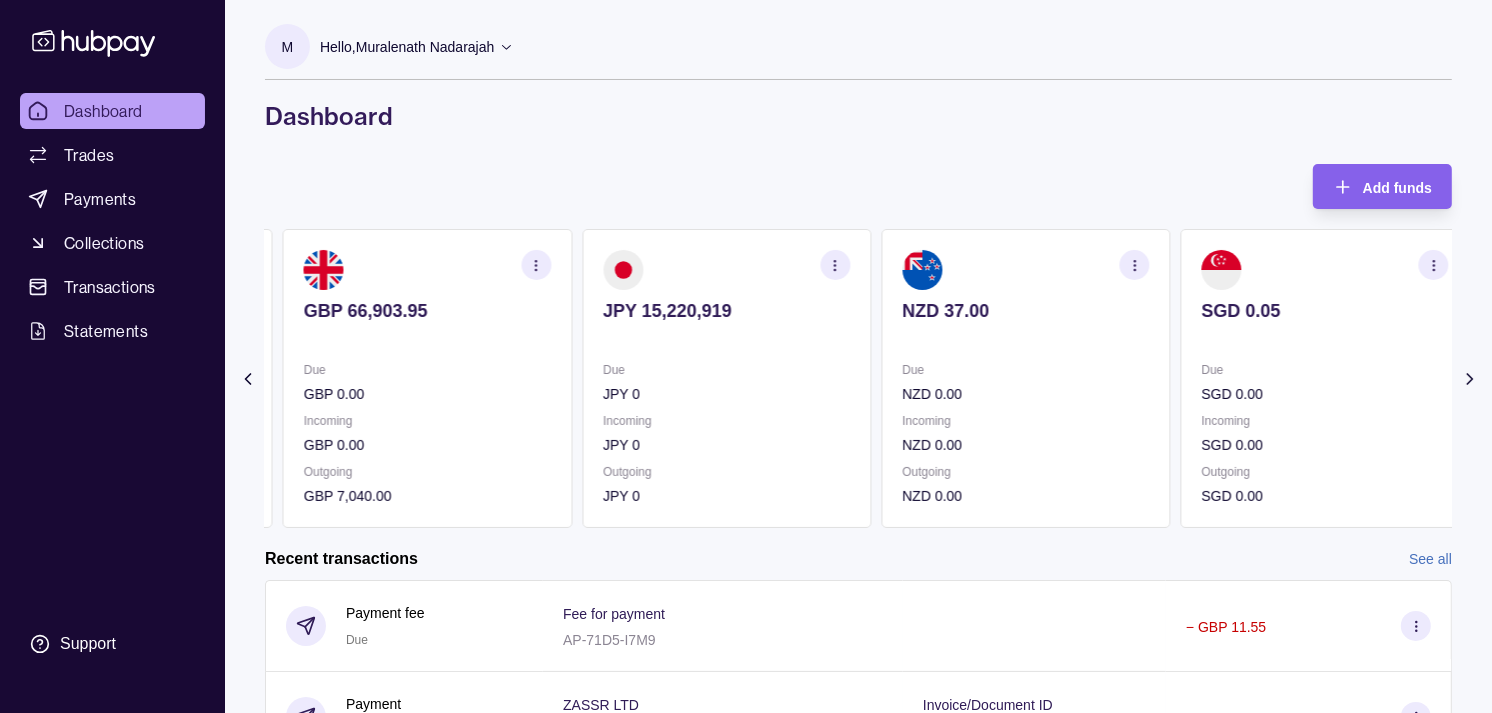 click on "Due NZD 0.00" at bounding box center (1025, 382) 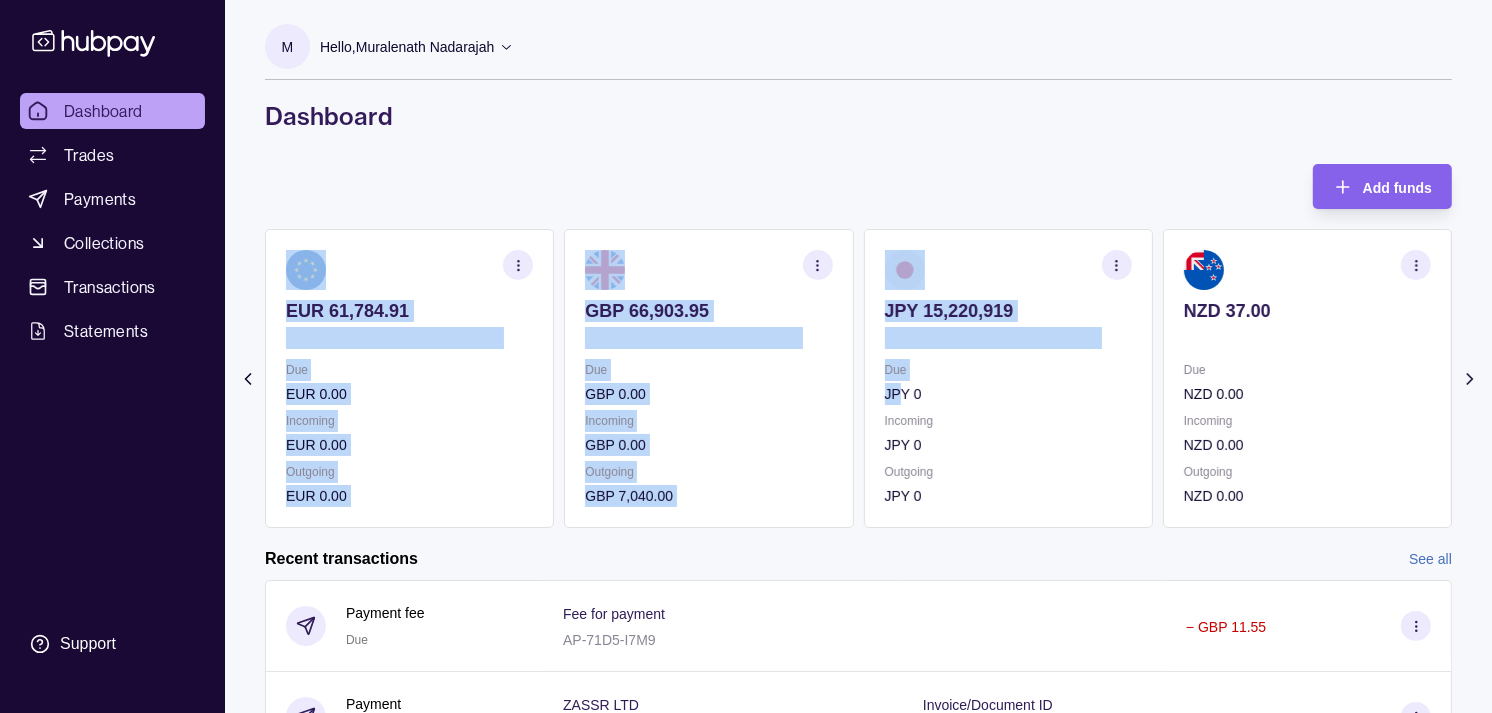 drag, startPoint x: 856, startPoint y: 397, endPoint x: 905, endPoint y: 400, distance: 49.09175 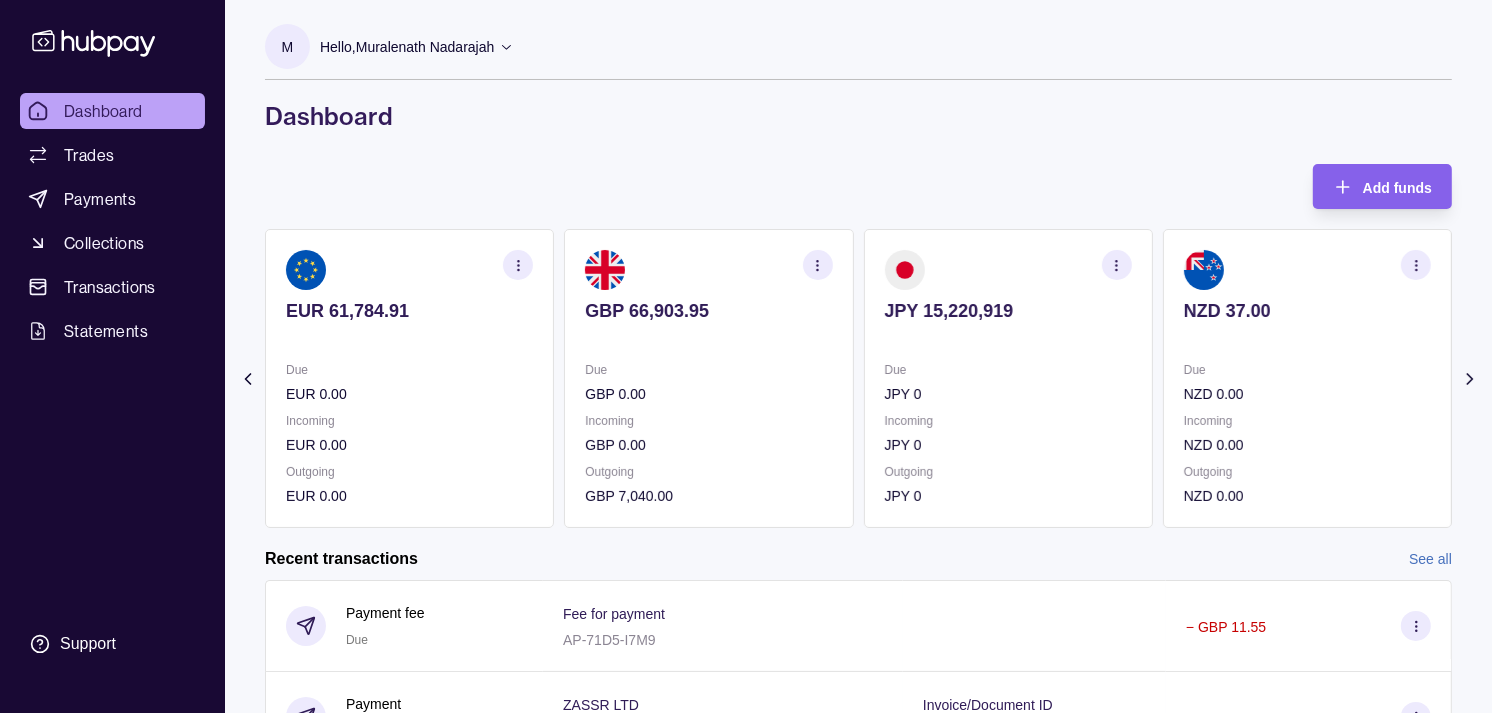 click on "Dashboard" at bounding box center (858, 116) 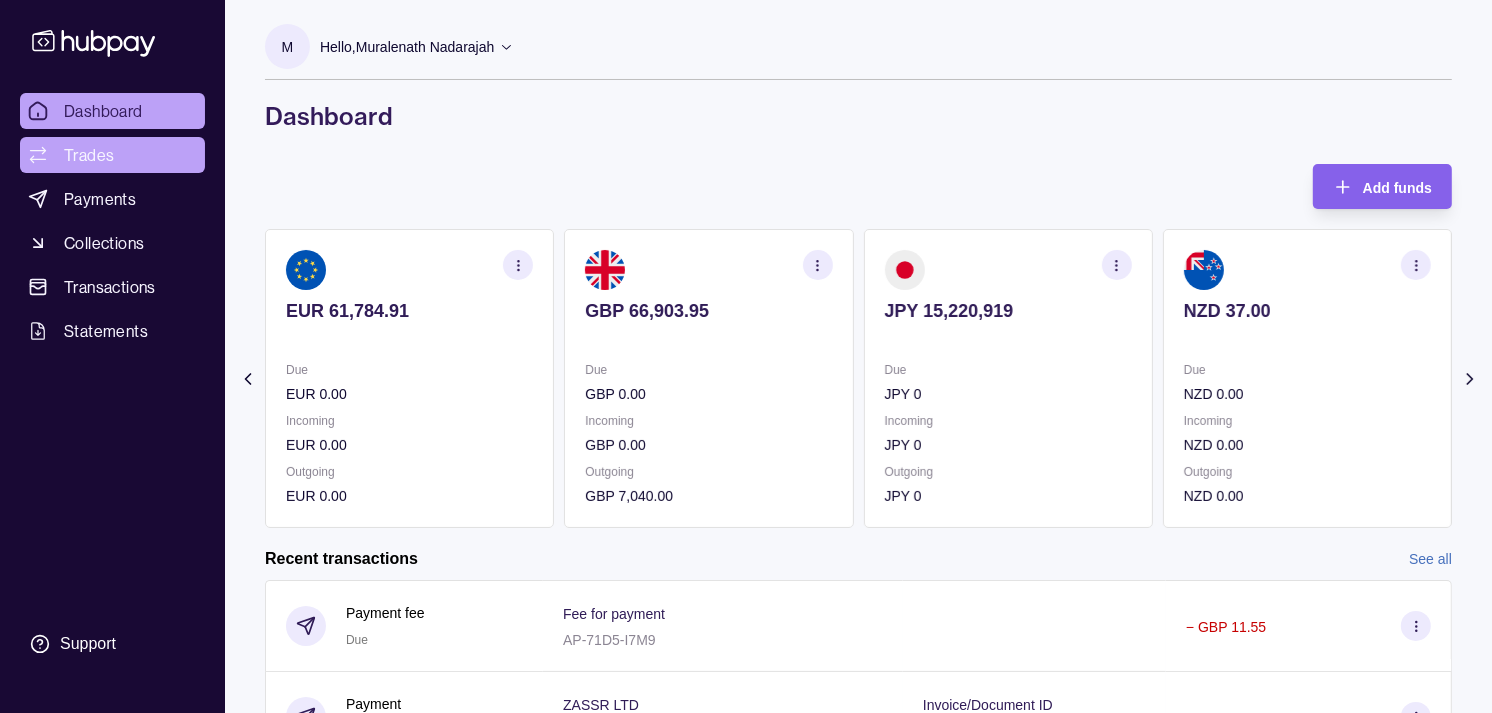 click on "Trades" at bounding box center (112, 155) 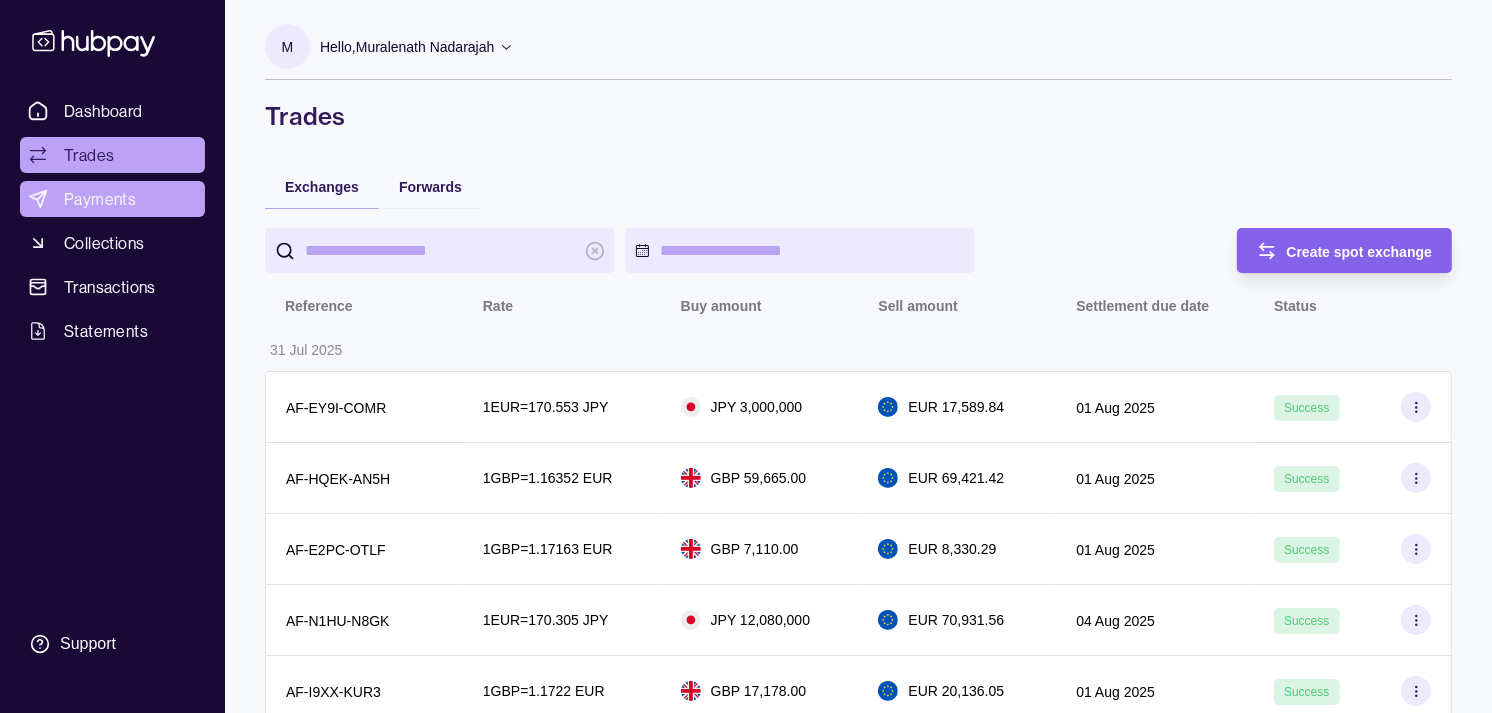 click on "Payments" at bounding box center [100, 199] 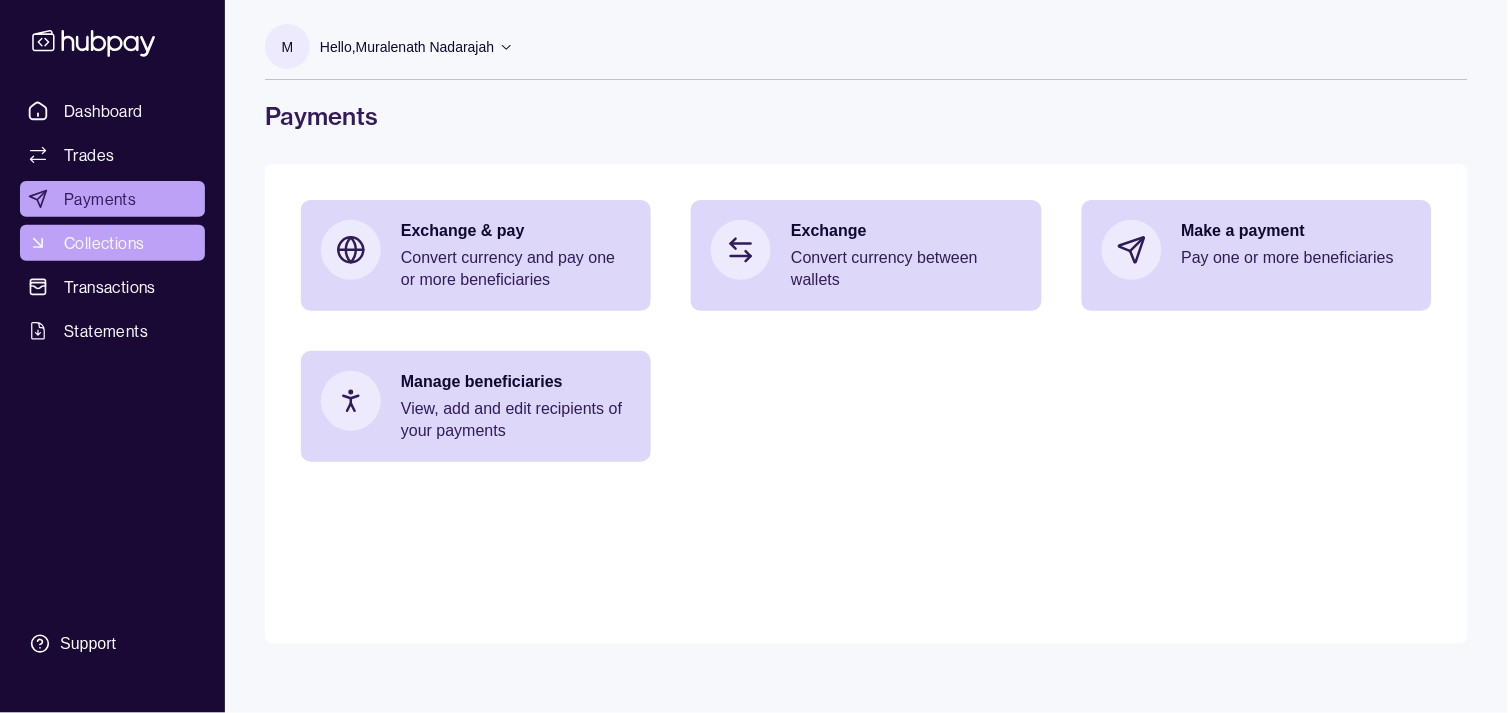 click on "Collections" at bounding box center (104, 243) 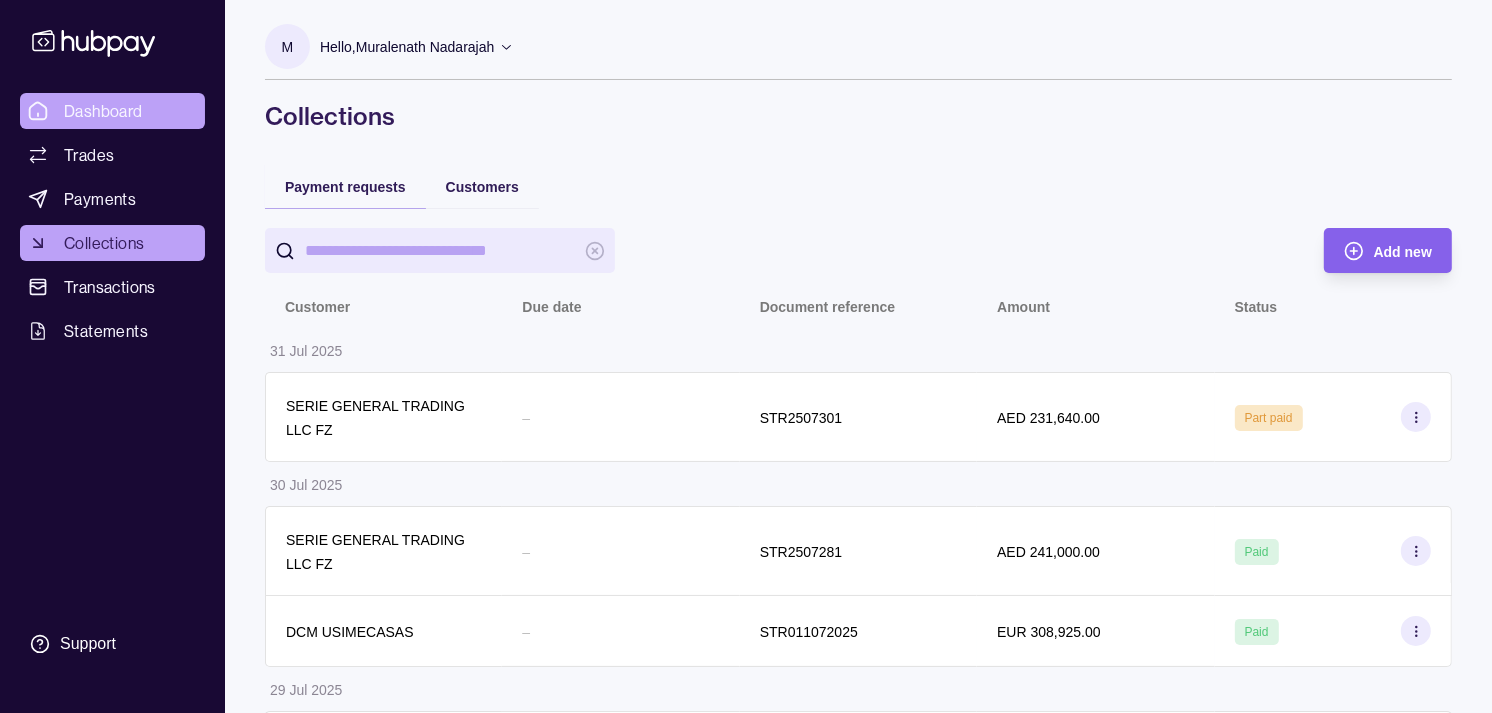 click on "Dashboard" at bounding box center (103, 111) 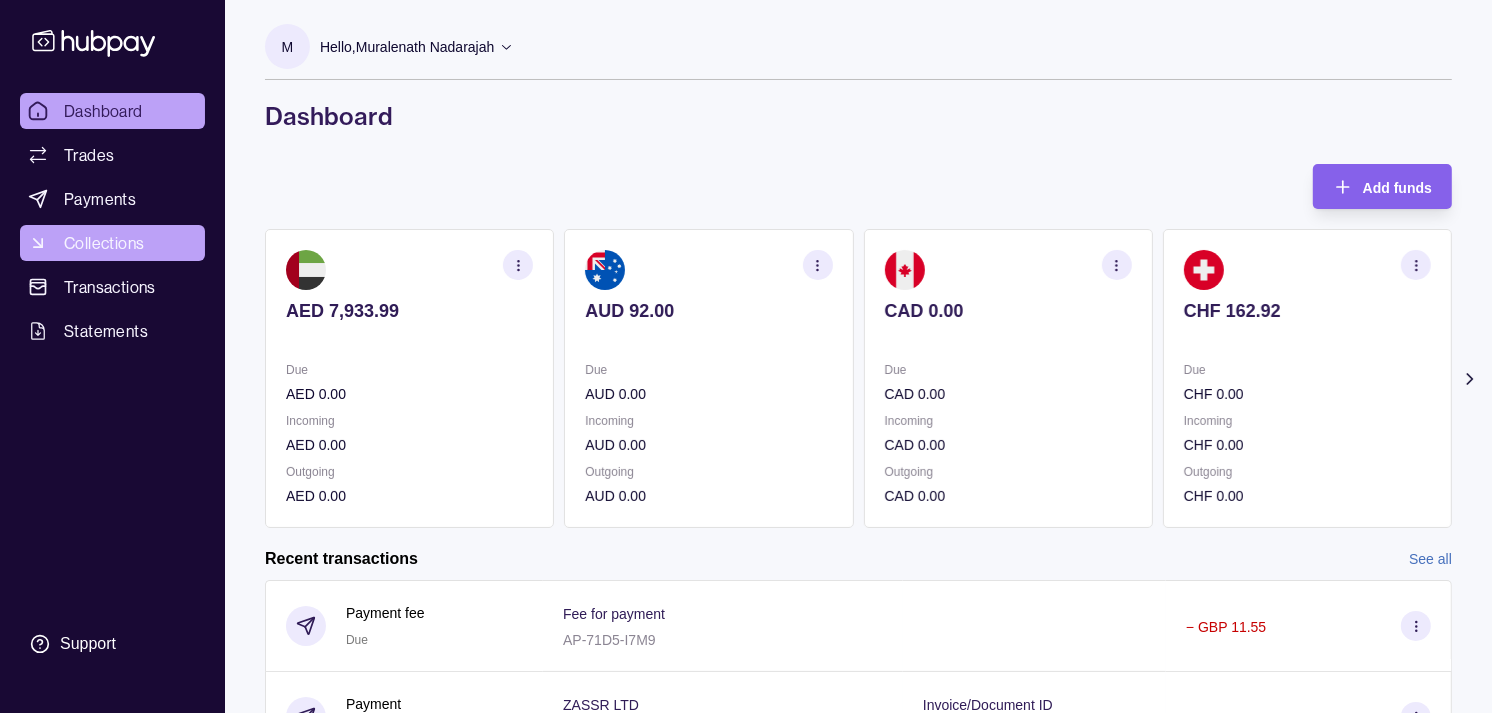 click on "Collections" at bounding box center [112, 243] 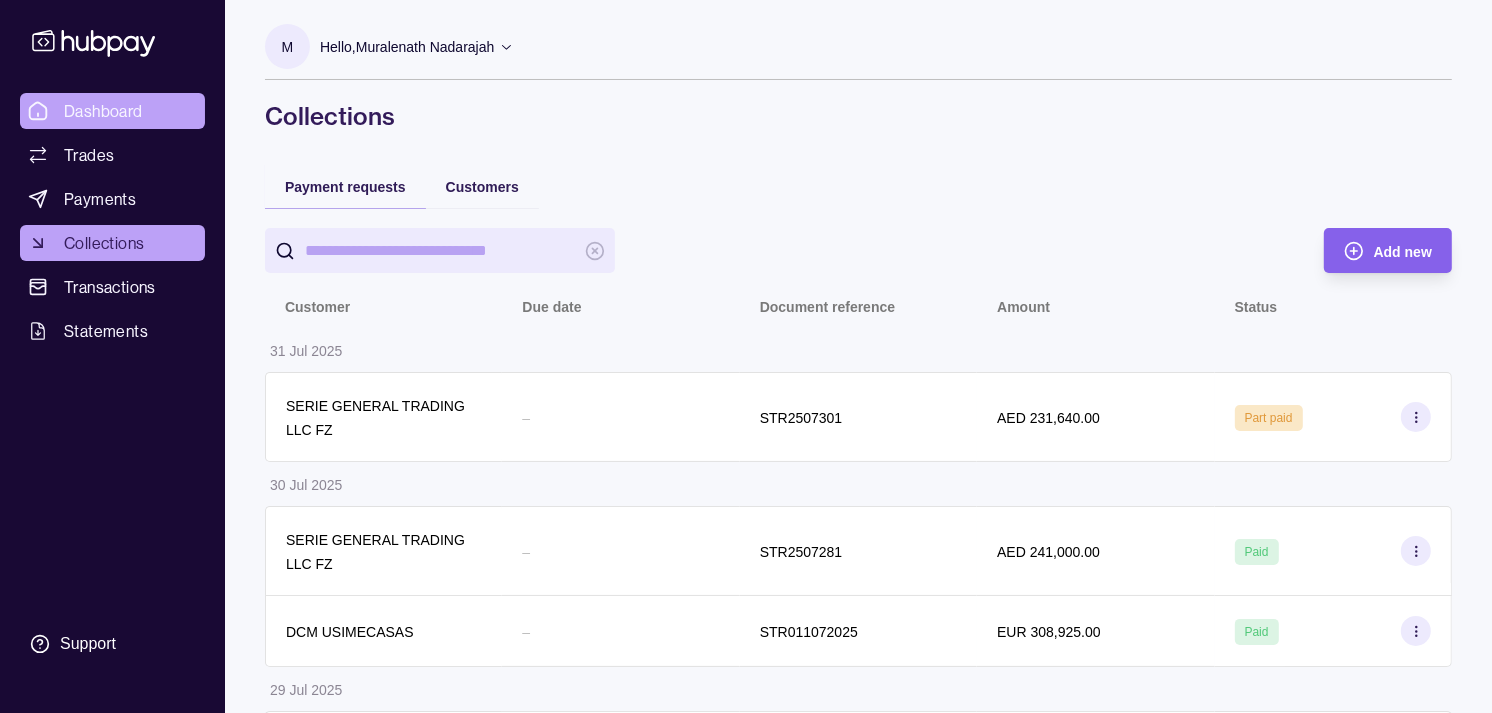 click on "Dashboard" at bounding box center [103, 111] 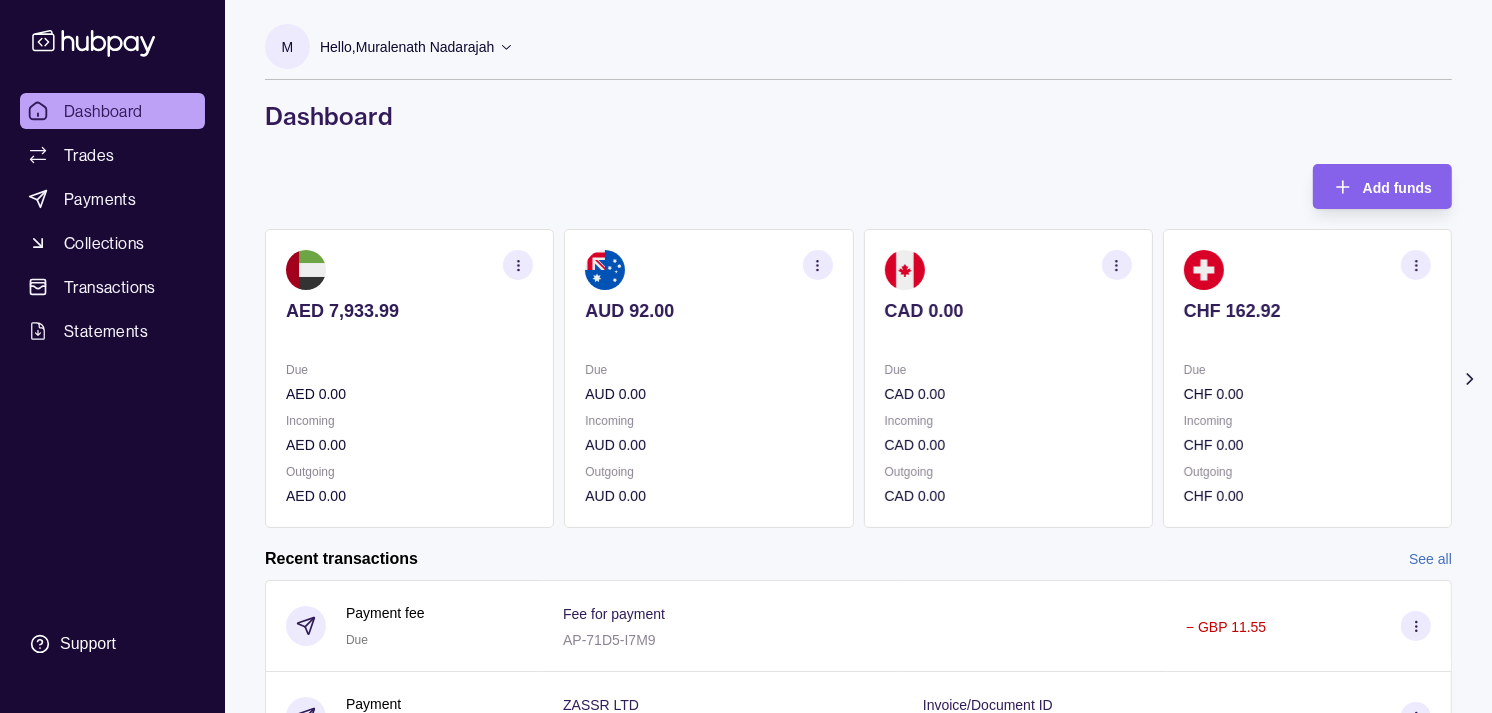 click on "Due" at bounding box center [708, 370] 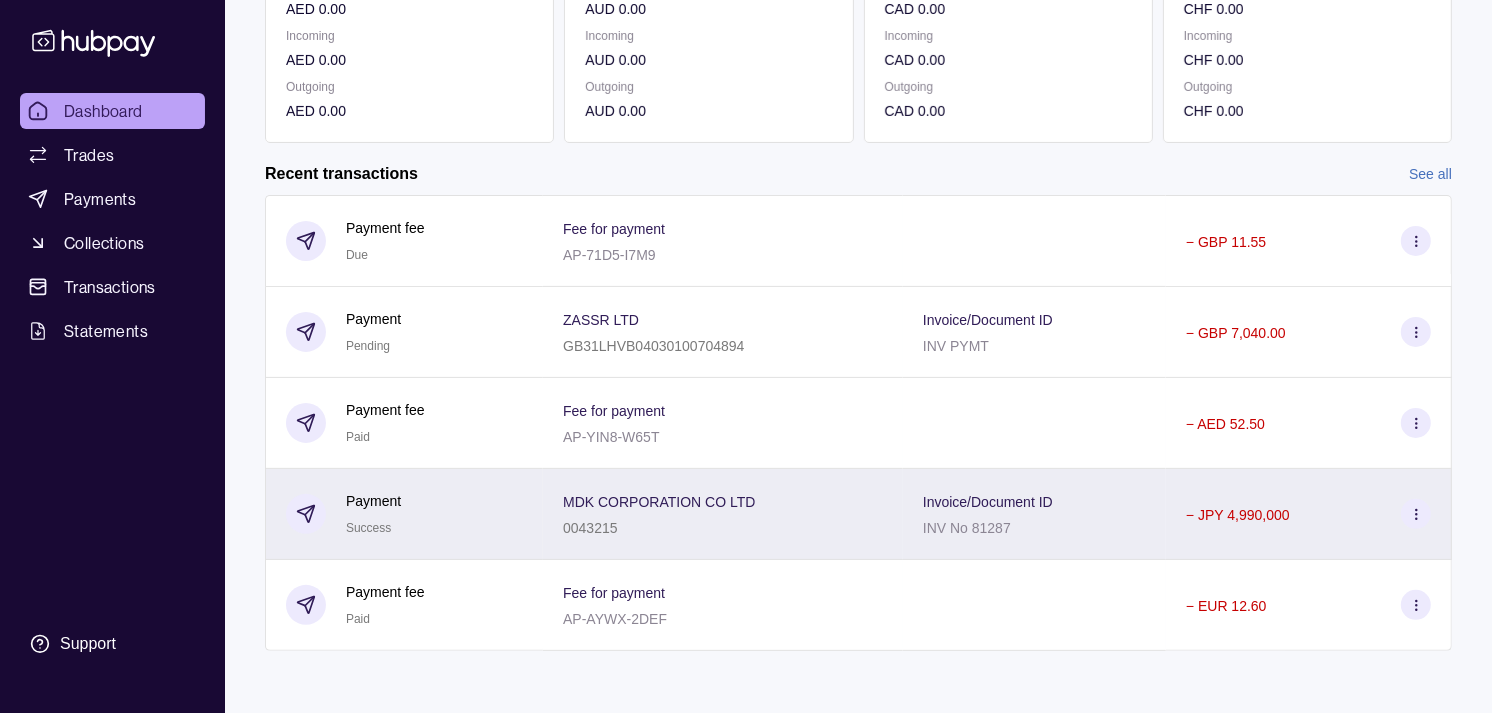 scroll, scrollTop: 390, scrollLeft: 0, axis: vertical 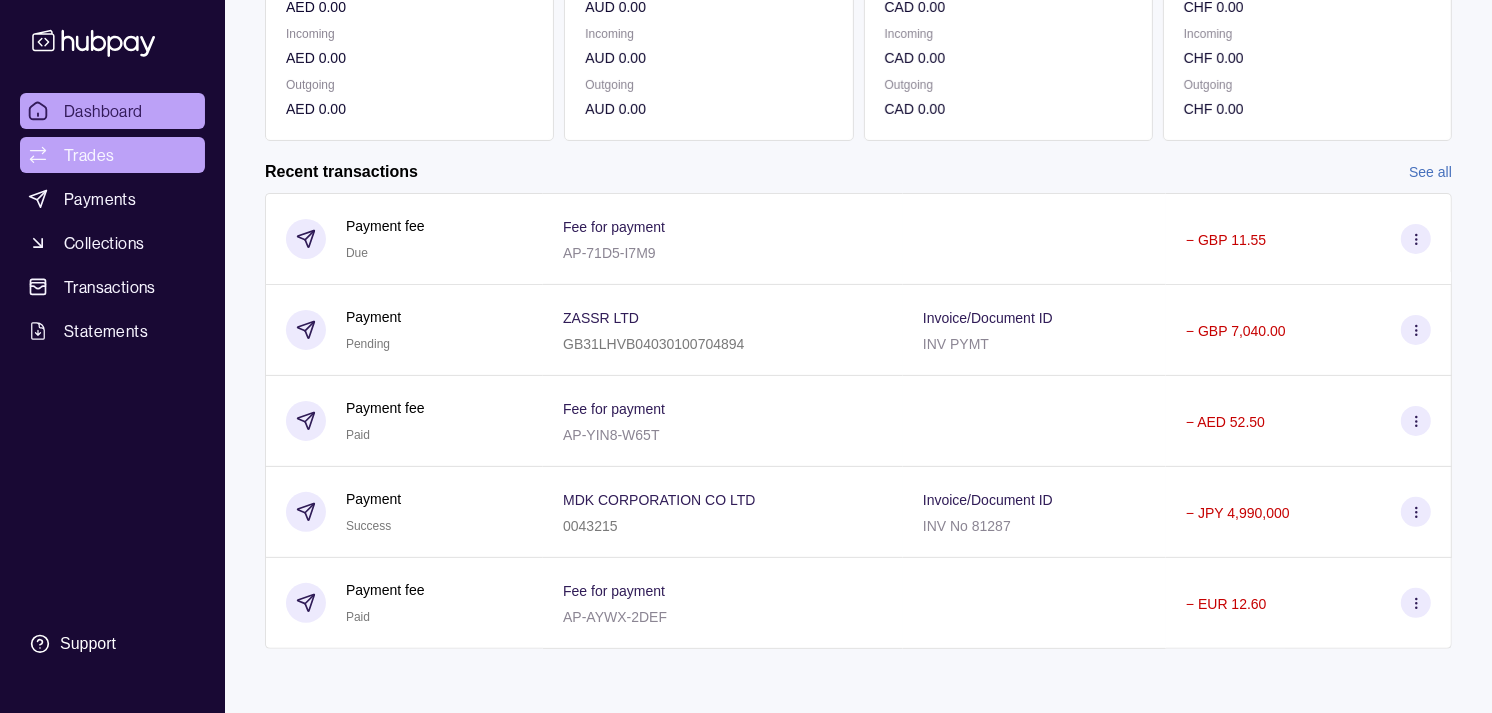 click on "Trades" at bounding box center [112, 155] 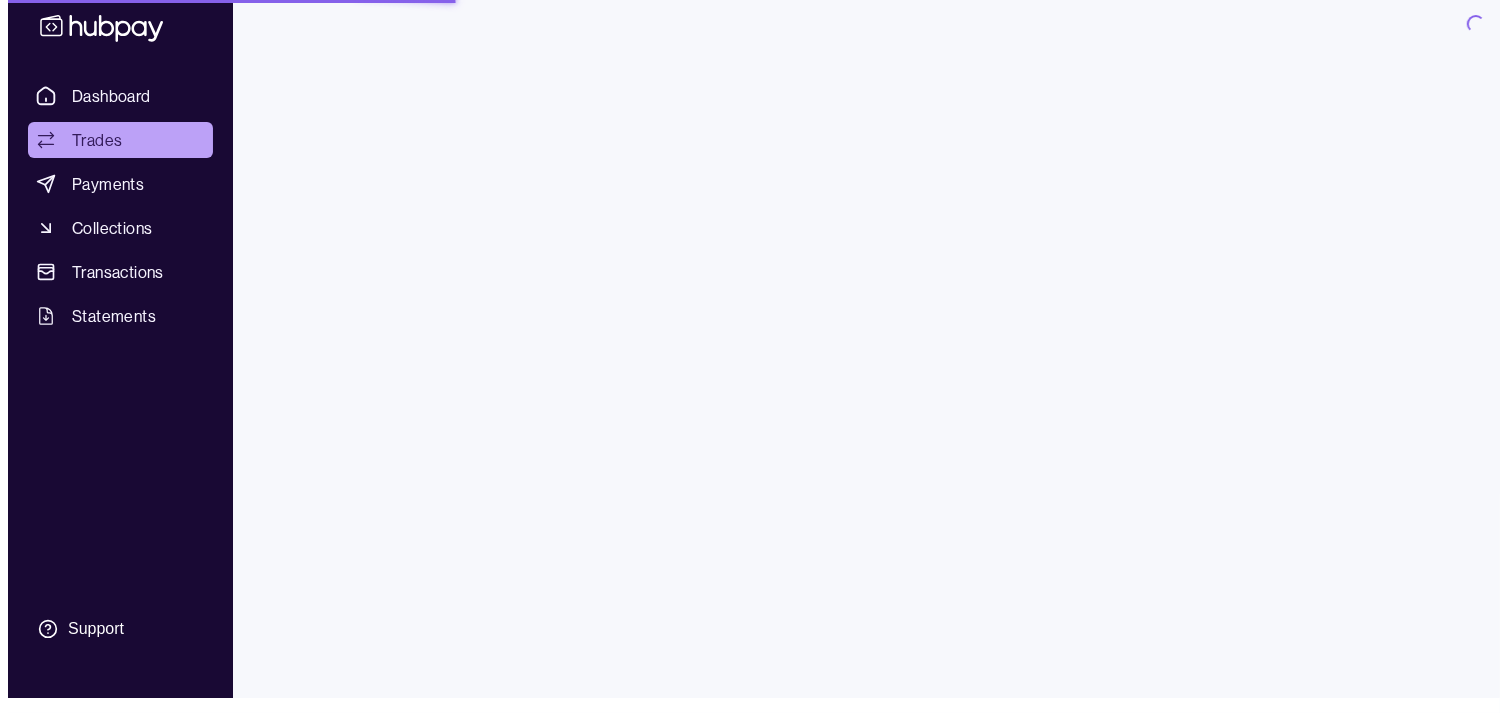 scroll, scrollTop: 0, scrollLeft: 0, axis: both 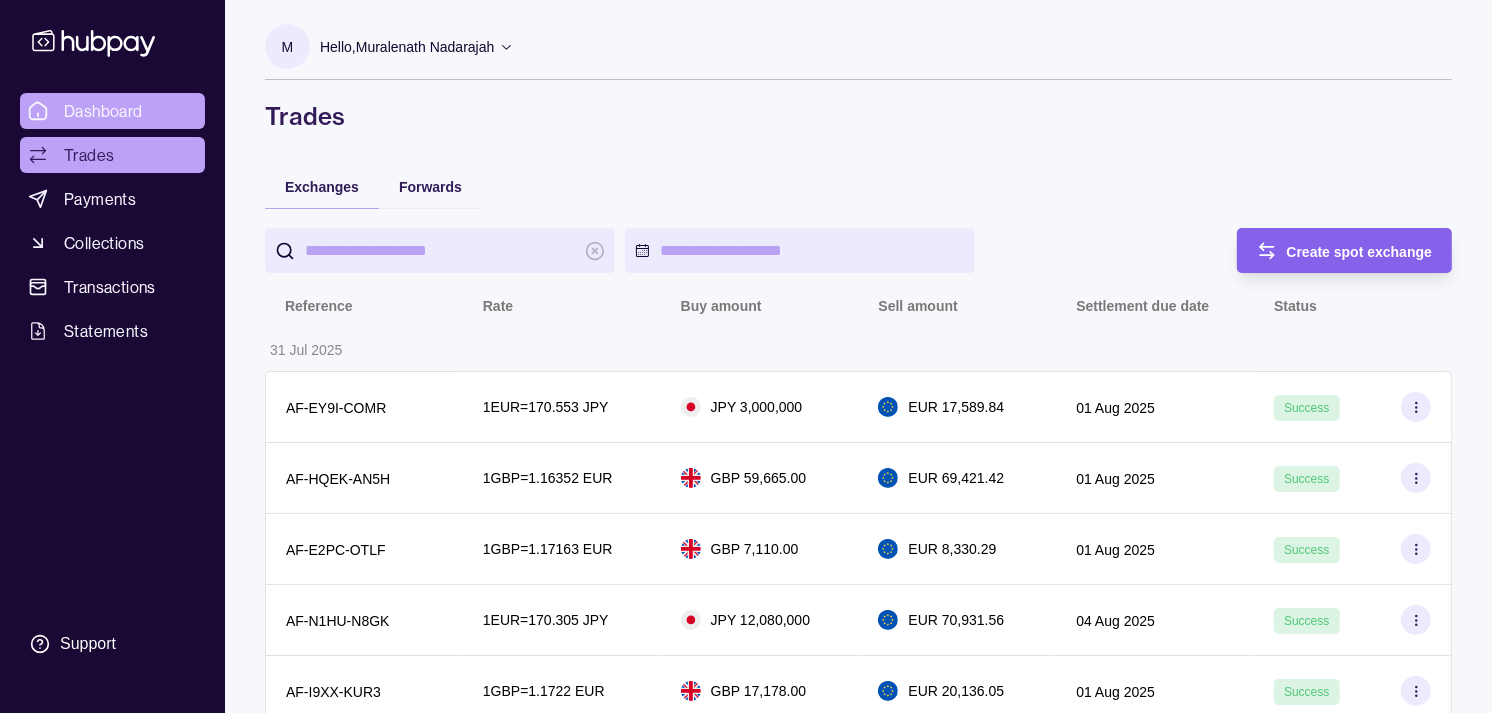 click on "Dashboard" at bounding box center (103, 111) 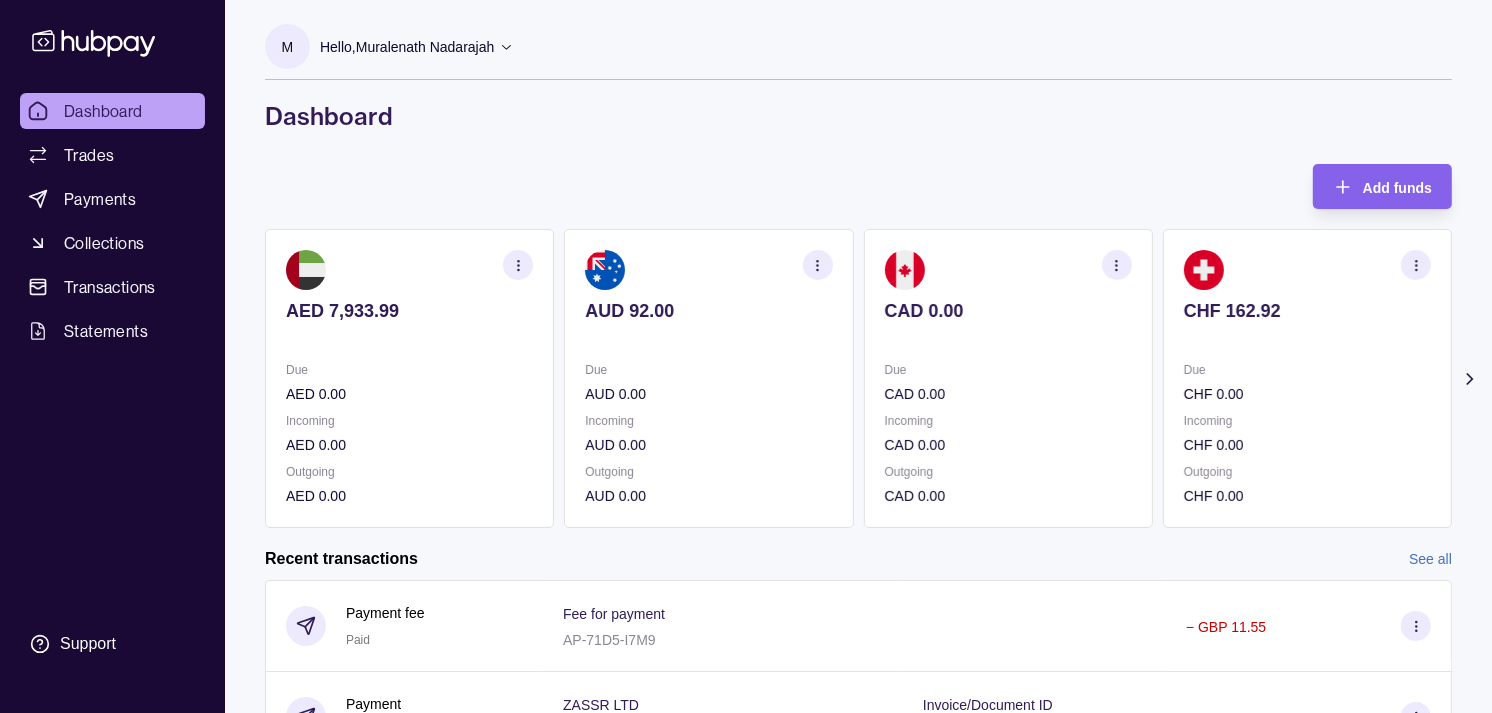 click on "CHF 162.92                                                                                                               Due CHF 0.00 Incoming CHF 0.00 Outgoing CHF 0.00" at bounding box center [1307, 378] 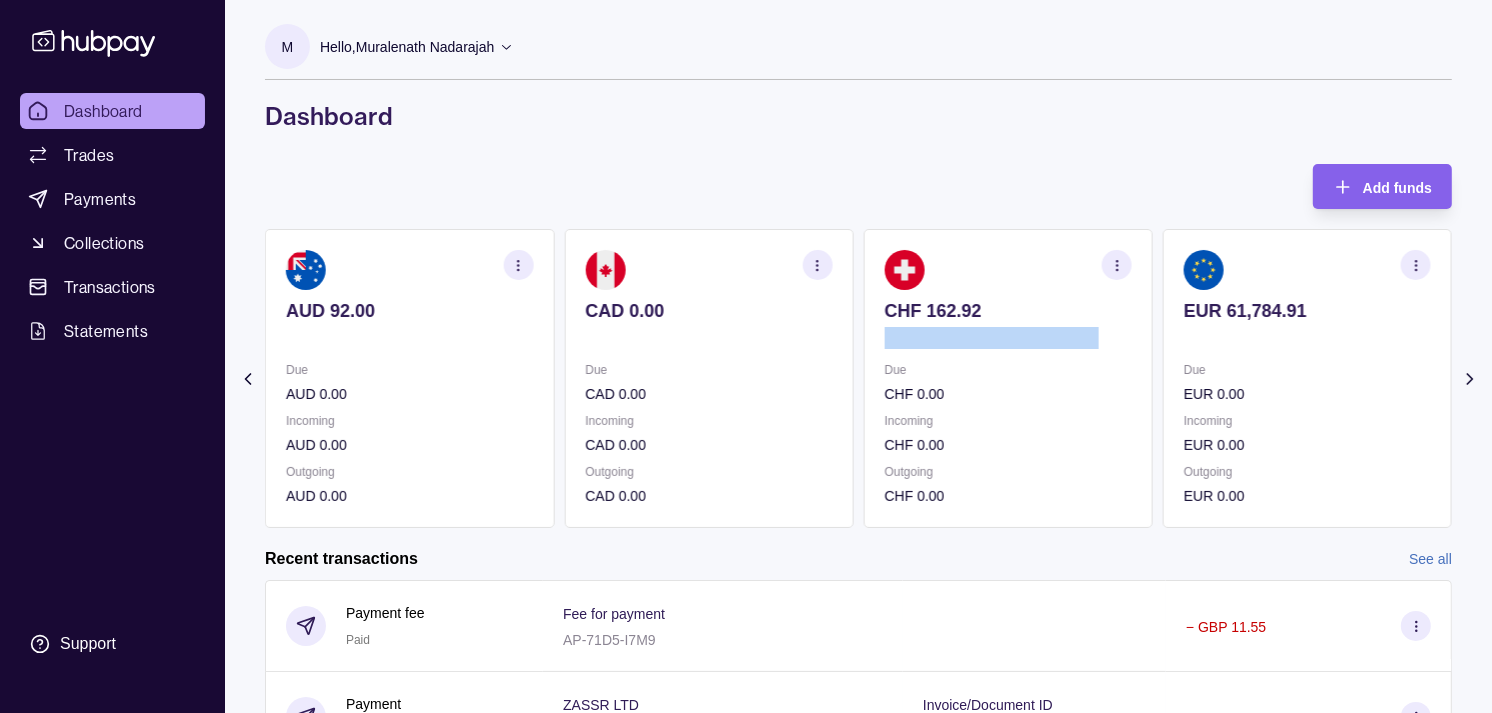 drag, startPoint x: 1163, startPoint y: 342, endPoint x: 1121, endPoint y: 341, distance: 42.0119 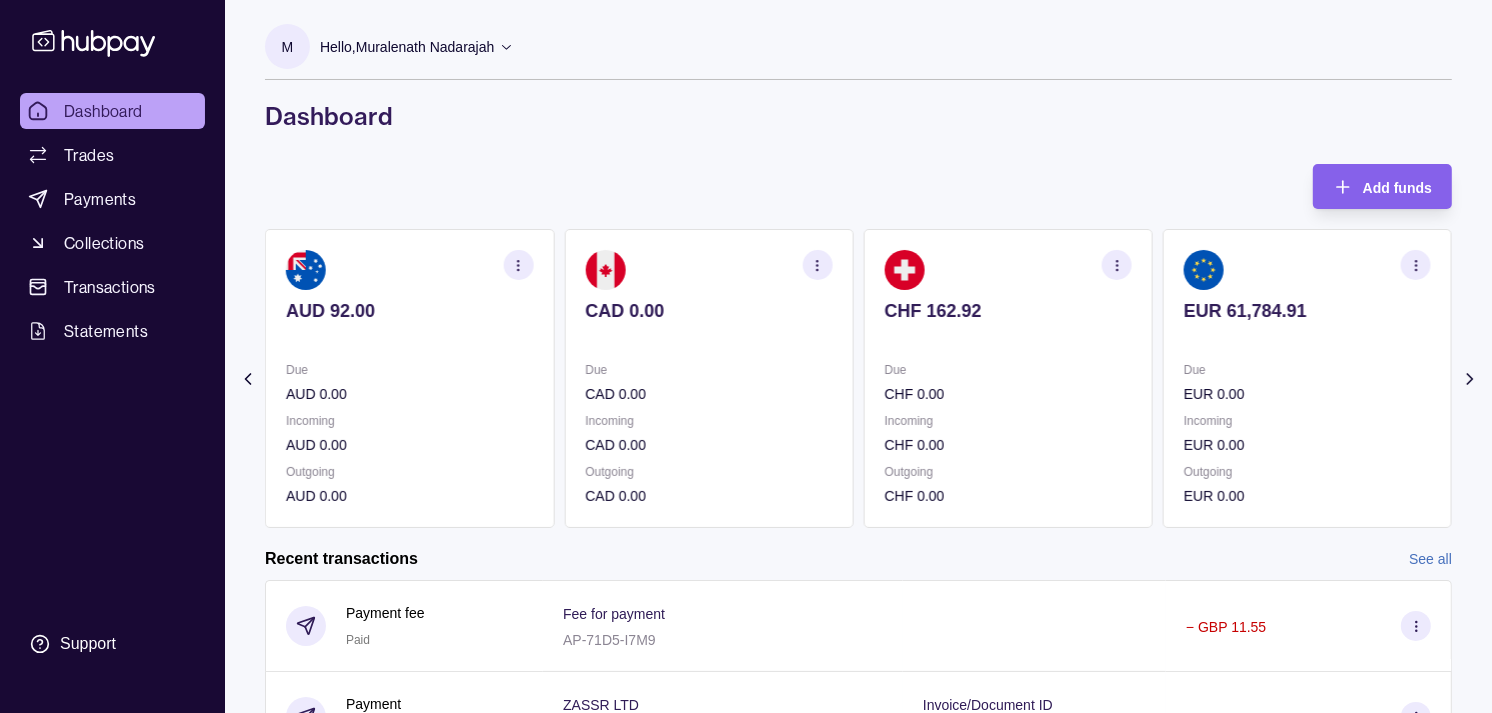 click on "M Hello, [FIRST] [LAST] Strides Trading LLC Account Terms and conditions Privacy policy Sign out Dashboard Add funds AED 7,933.99 Due AED 0.00 Incoming AED 0.00 Outgoing AED 0.00 AUD 92.00 Due AUD 0.00 Incoming AUD 0.00 Outgoing AUD 0.00 CAD 0.00 Due CAD 0.00 Incoming CAD 0.00 Outgoing CAD 0.00 CHF 162.92 Due CHF 0.00 Incoming CHF 0.00 Outgoing CHF 0.00" at bounding box center [858, 538] 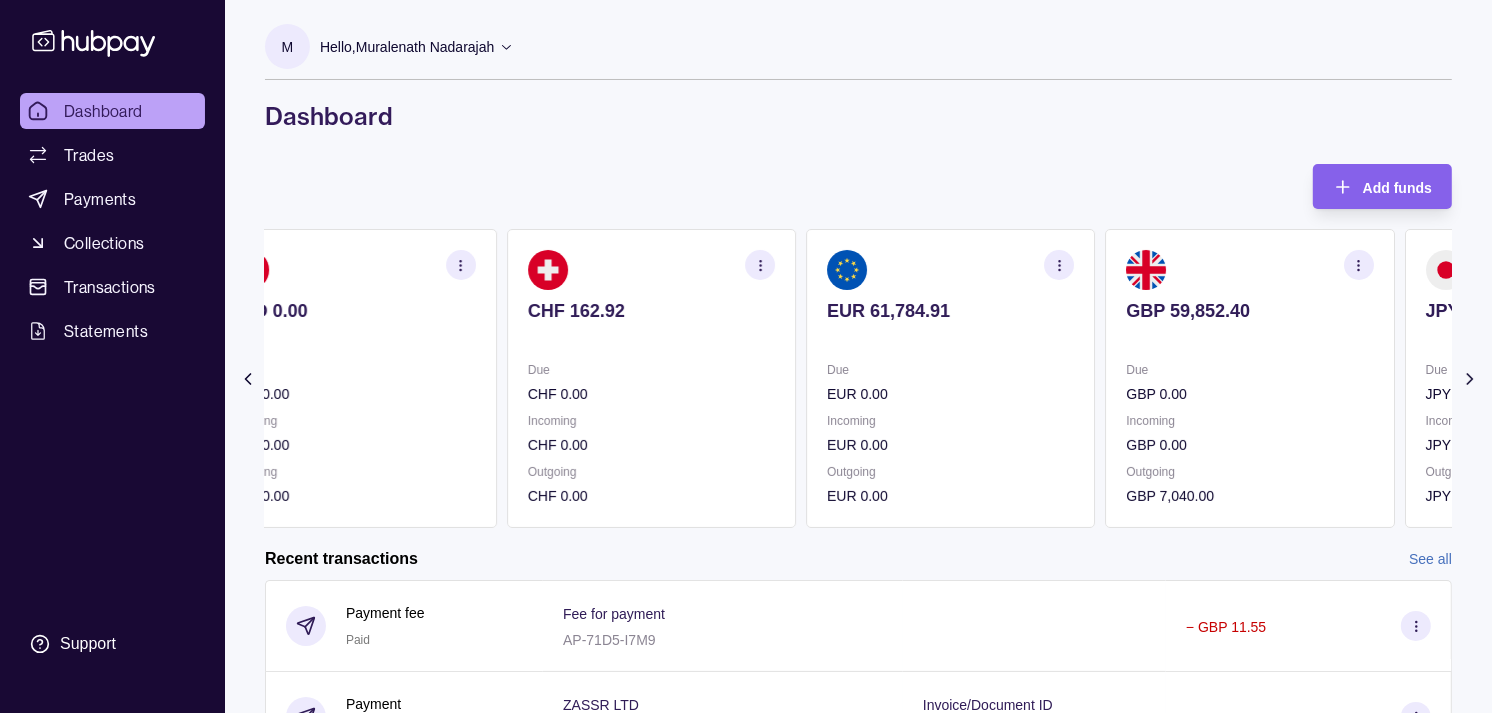 click on "GBP 59,852.40" at bounding box center (1249, 324) 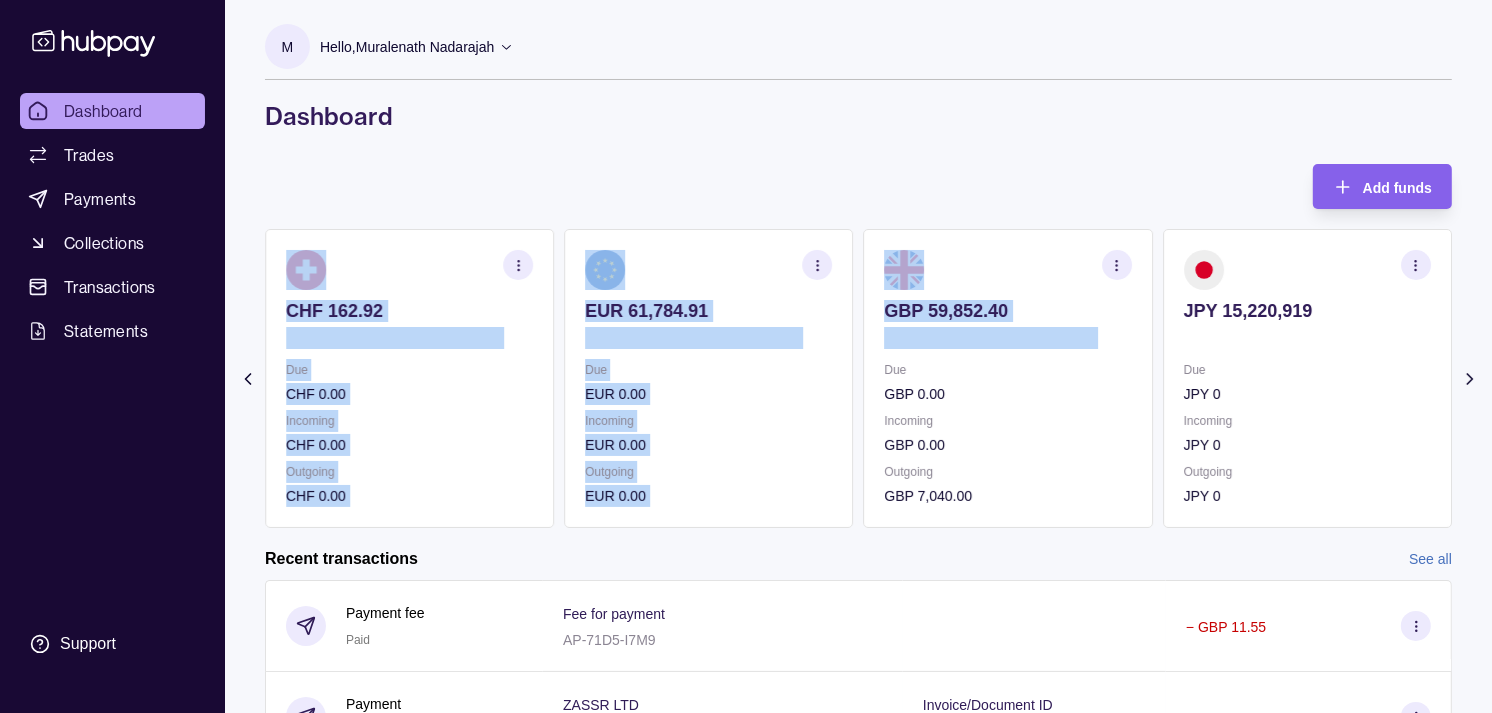 drag, startPoint x: 1155, startPoint y: 328, endPoint x: 1103, endPoint y: 335, distance: 52.46904 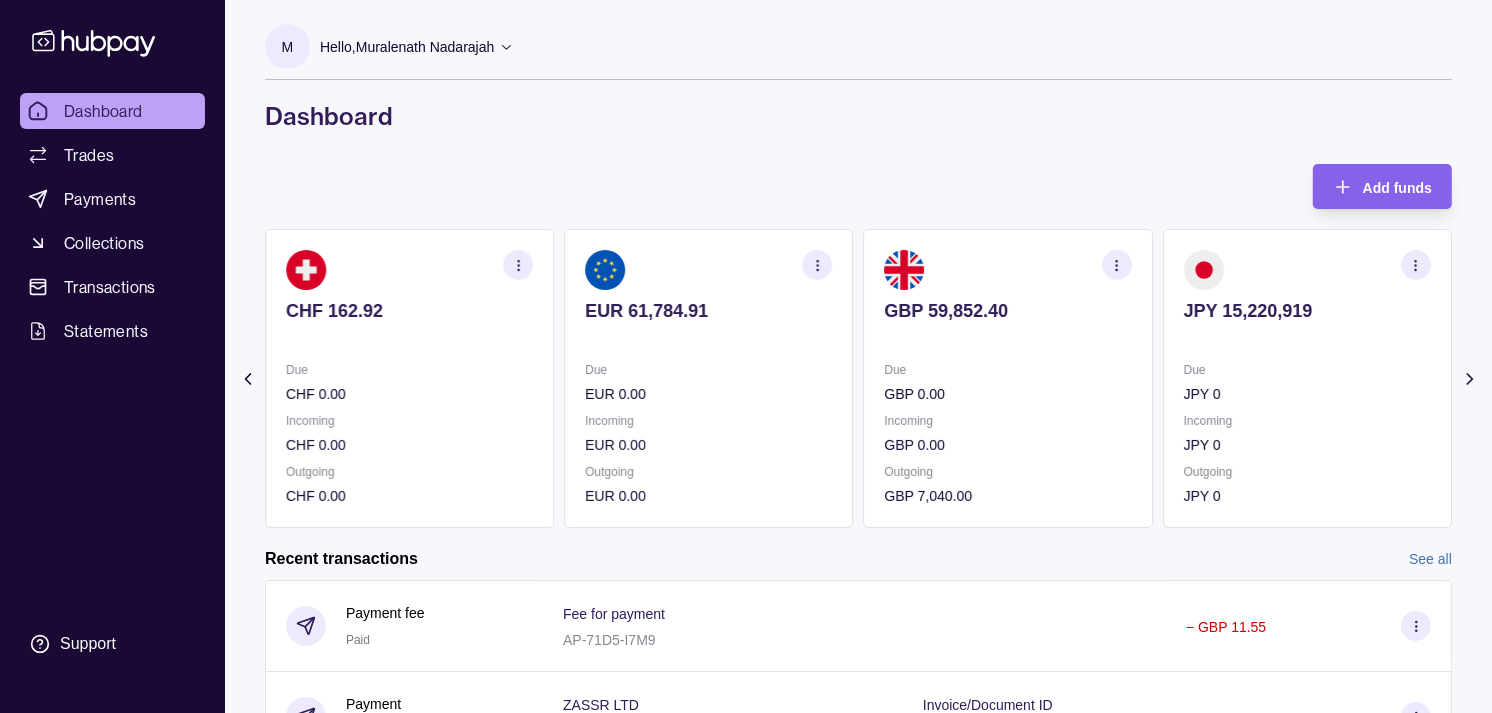 drag, startPoint x: 1103, startPoint y: 335, endPoint x: 803, endPoint y: 161, distance: 346.80832 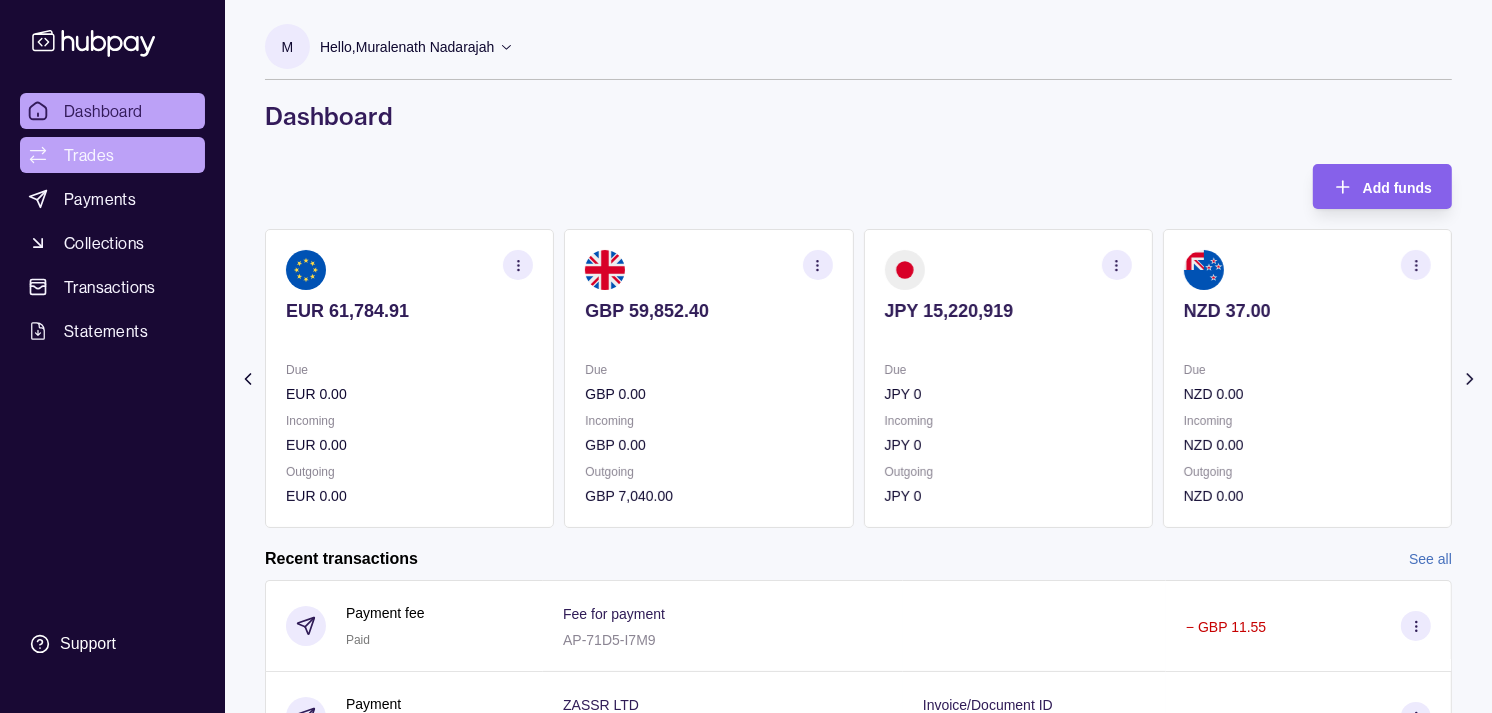 click on "Trades" at bounding box center [89, 155] 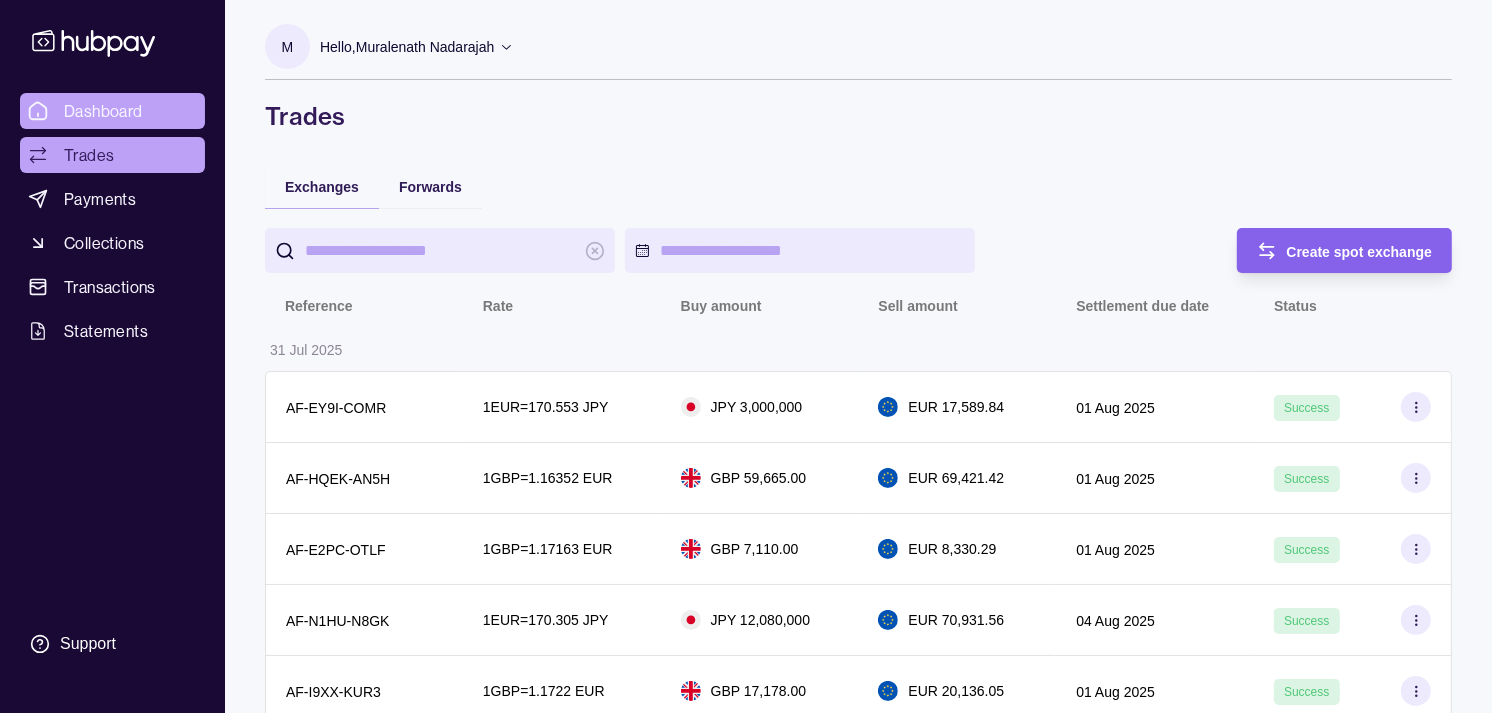 click on "Dashboard" at bounding box center [103, 111] 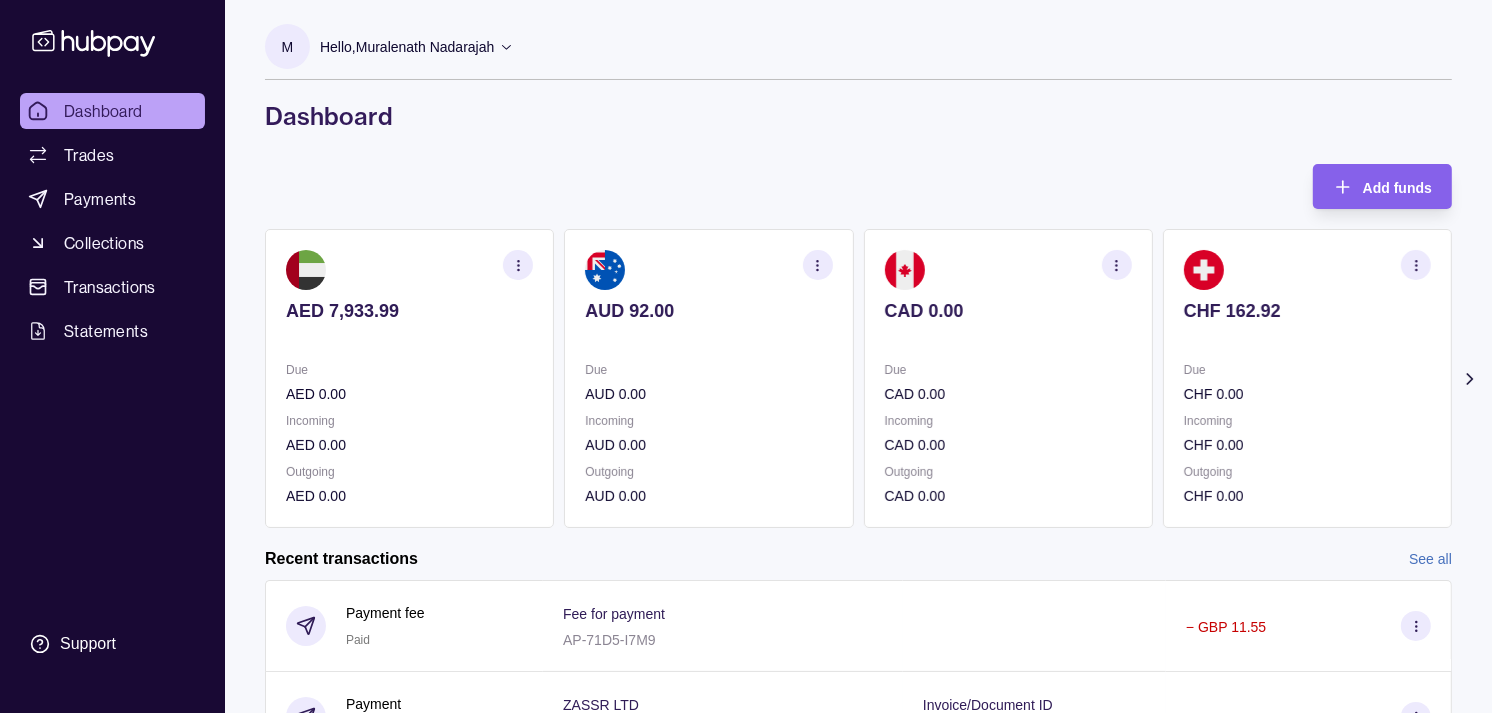 click on "Due CHF 0.00" at bounding box center [1307, 382] 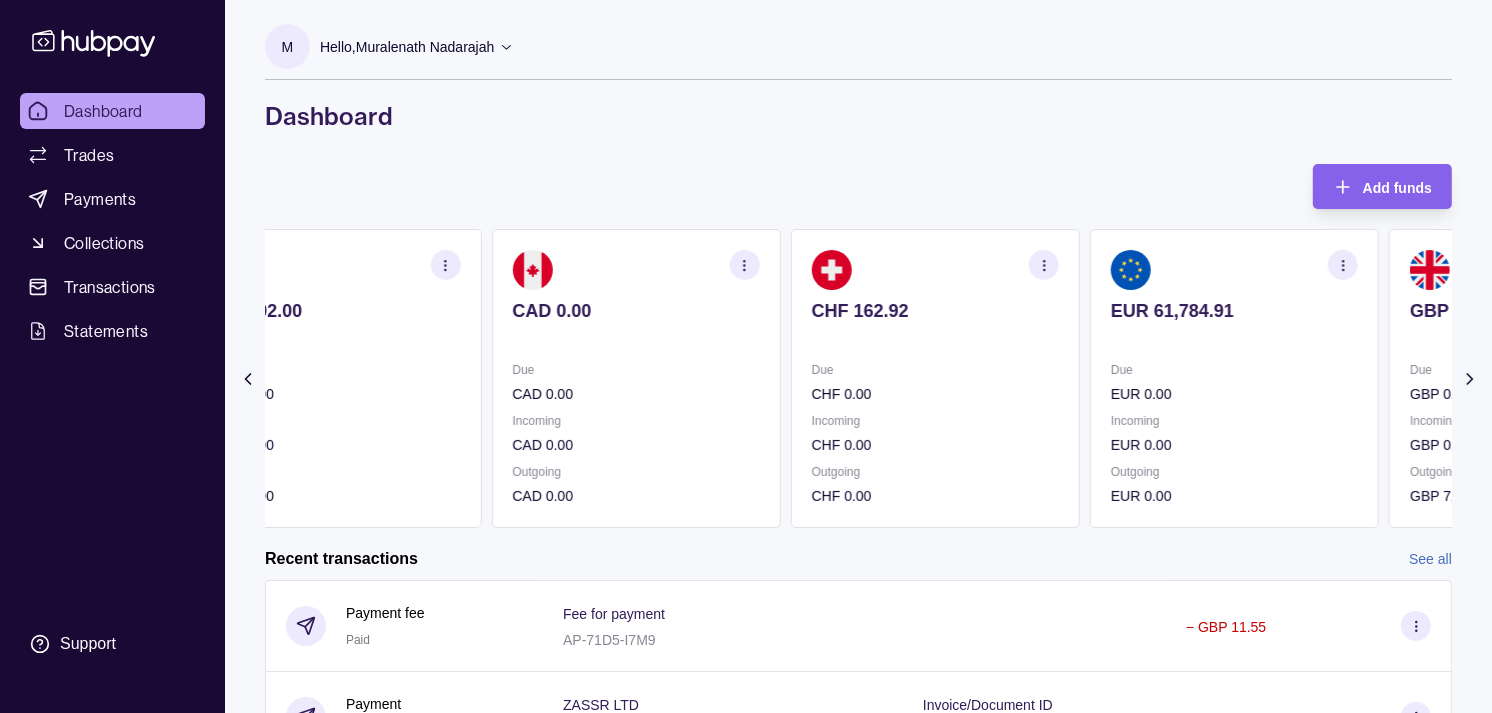 click on "EUR 61,784.91                                                                                                               Due EUR 0.00 Incoming EUR 0.00 Outgoing EUR 0.00" at bounding box center [1234, 378] 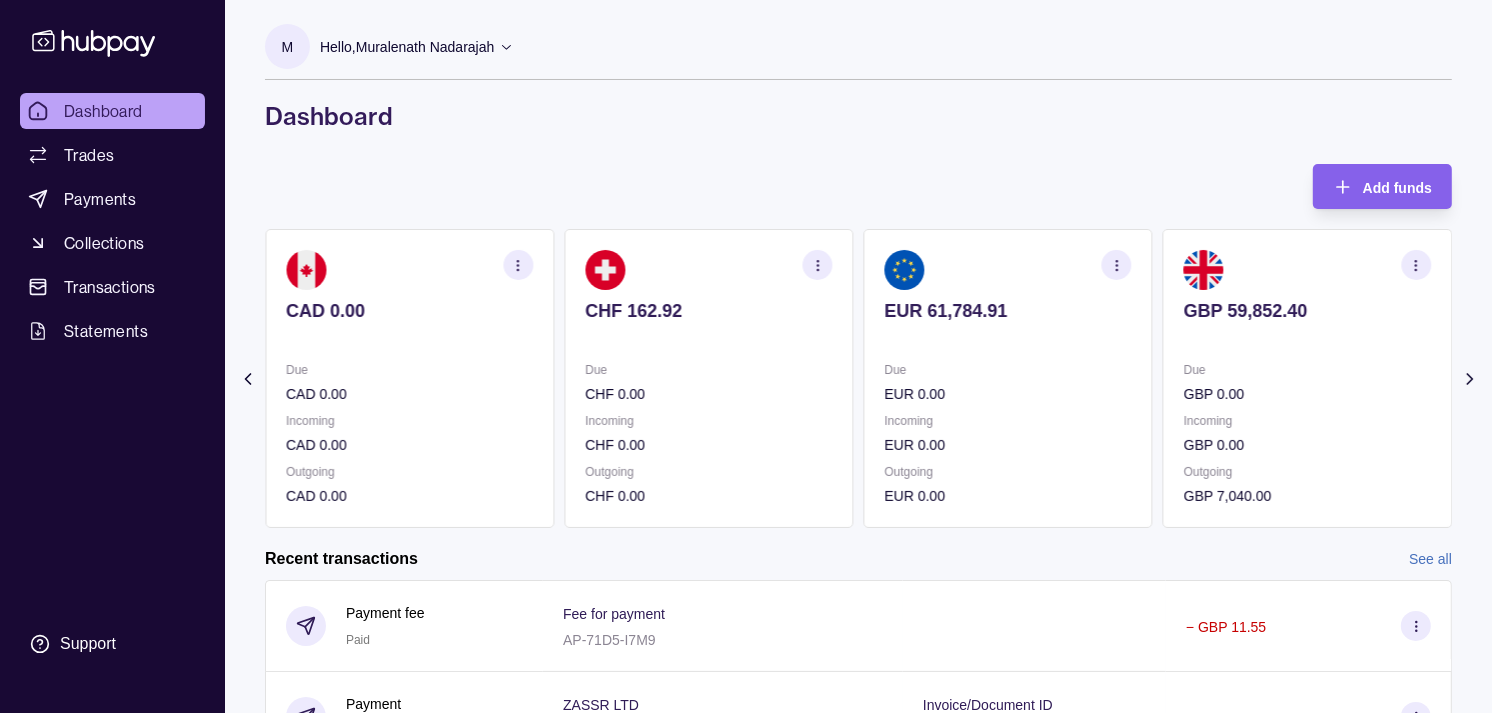 click on "GBP 59,852.40" at bounding box center (1307, 324) 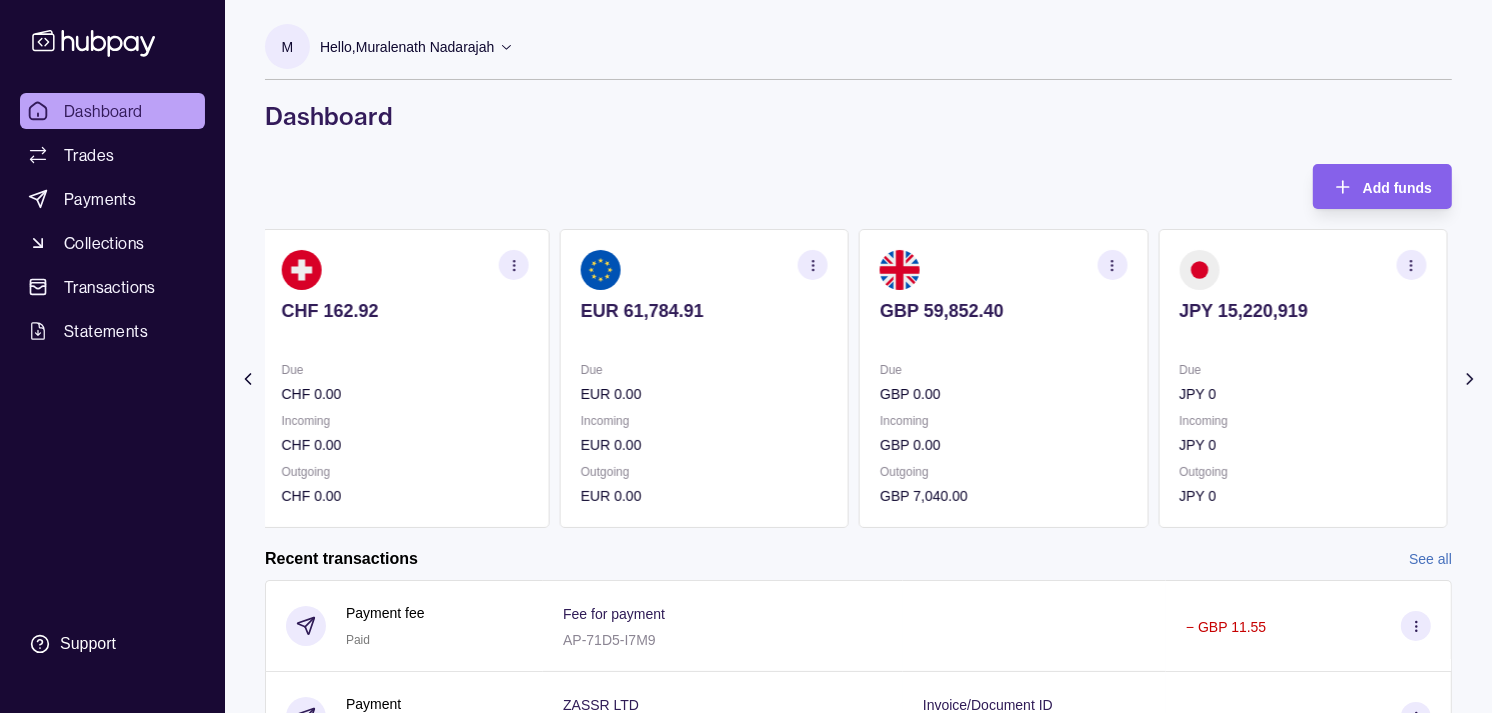 click on "JPY 15,220,919" at bounding box center [1302, 311] 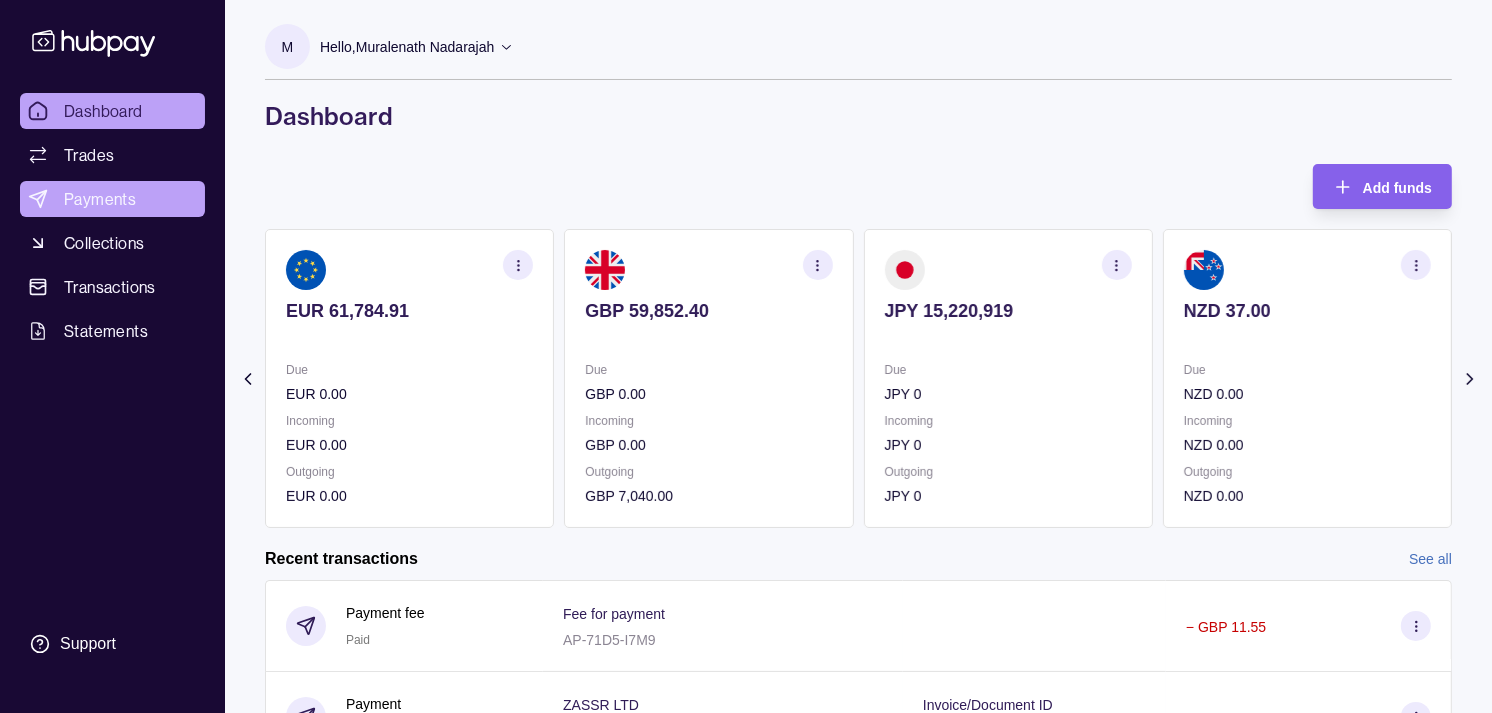 click on "Payments" at bounding box center [100, 199] 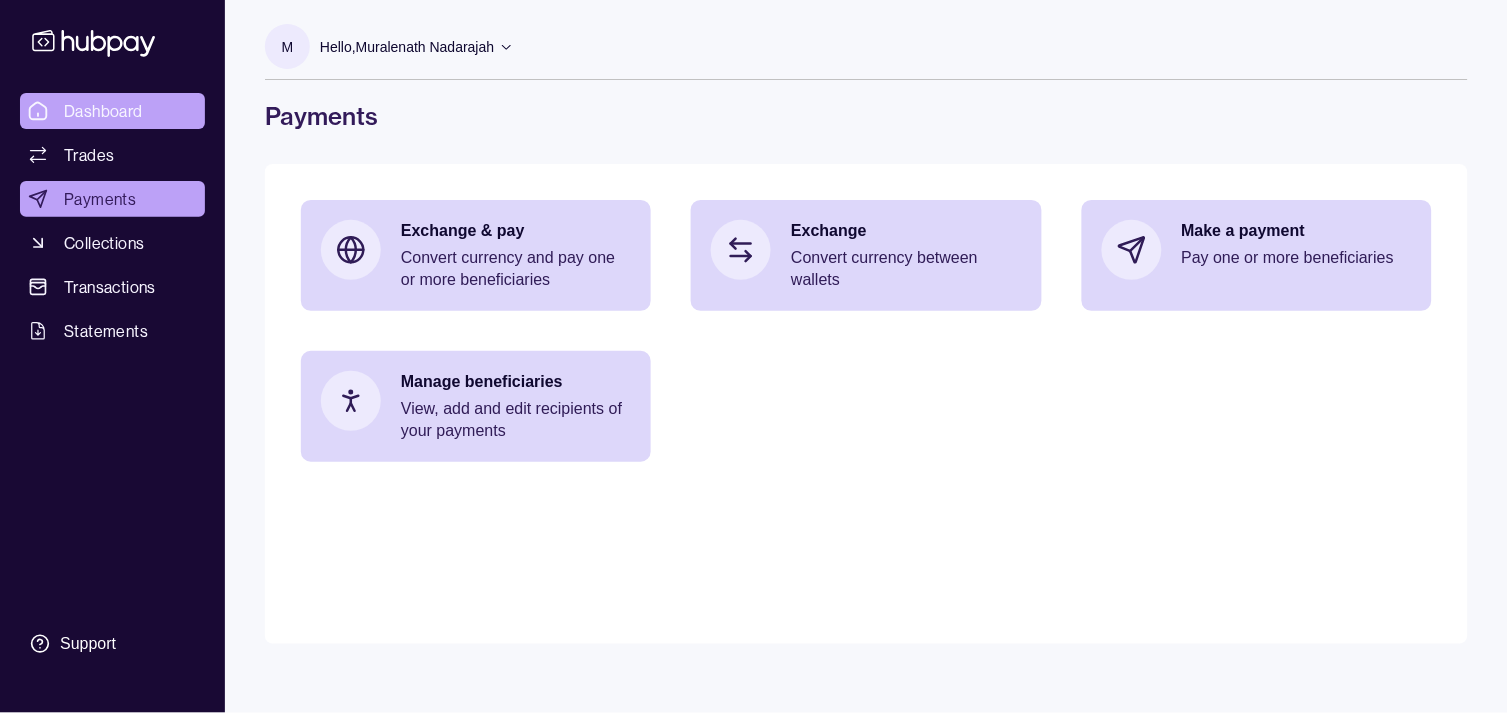 click on "Dashboard" at bounding box center (103, 111) 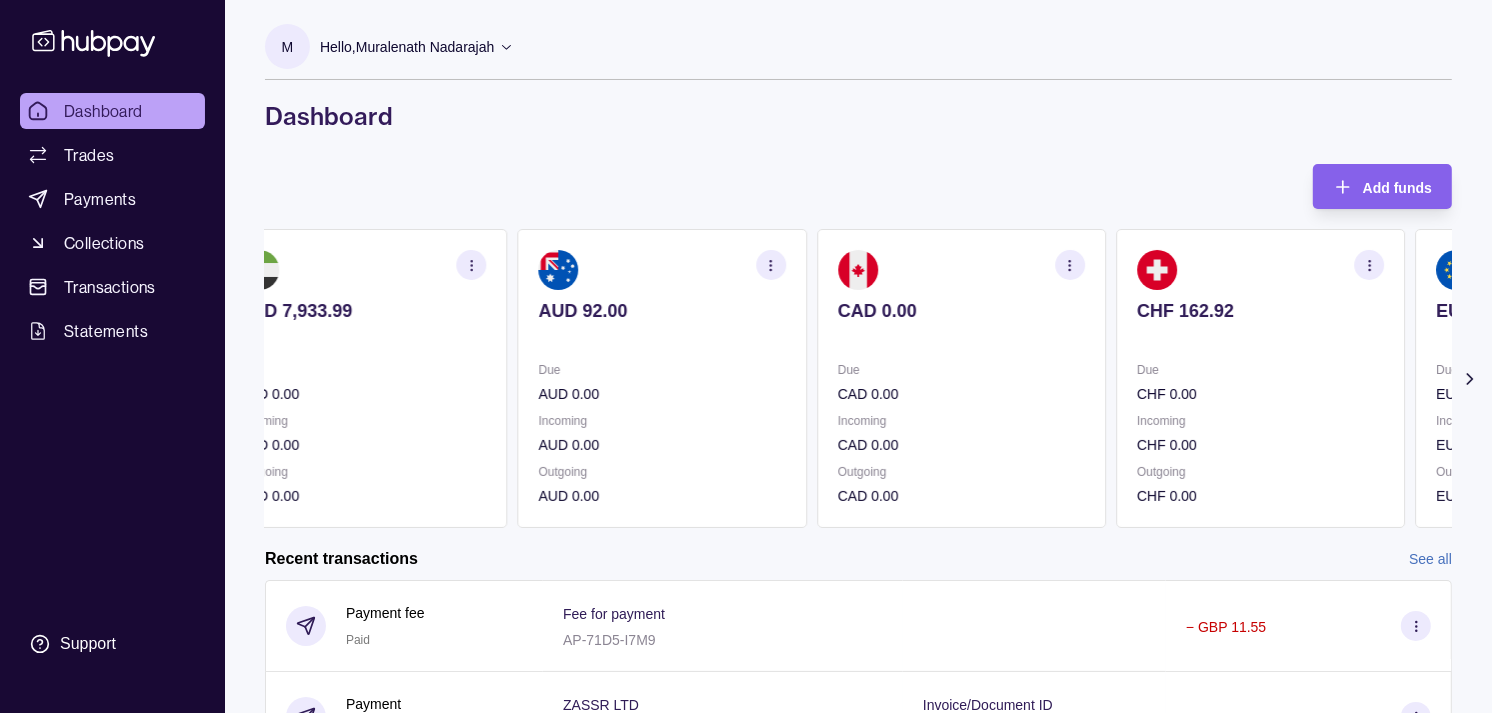 click on "AUD 92.00 Due AUD 0.00 Incoming AUD 0.00 Outgoing AUD 0.00" at bounding box center (662, 378) 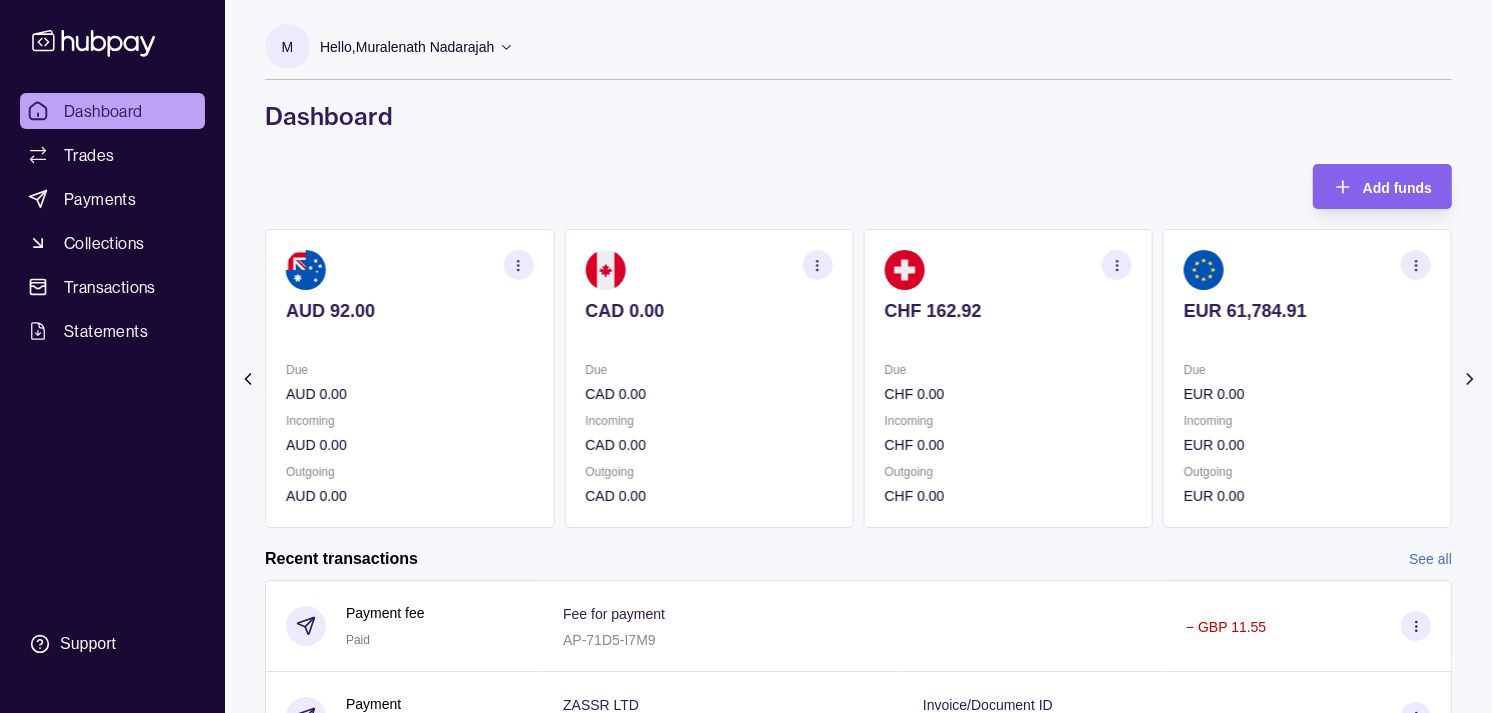 click on "CHF 162.92                                                                                                               Due CHF 0.00 Incoming CHF 0.00 Outgoing CHF 0.00" at bounding box center [1008, 378] 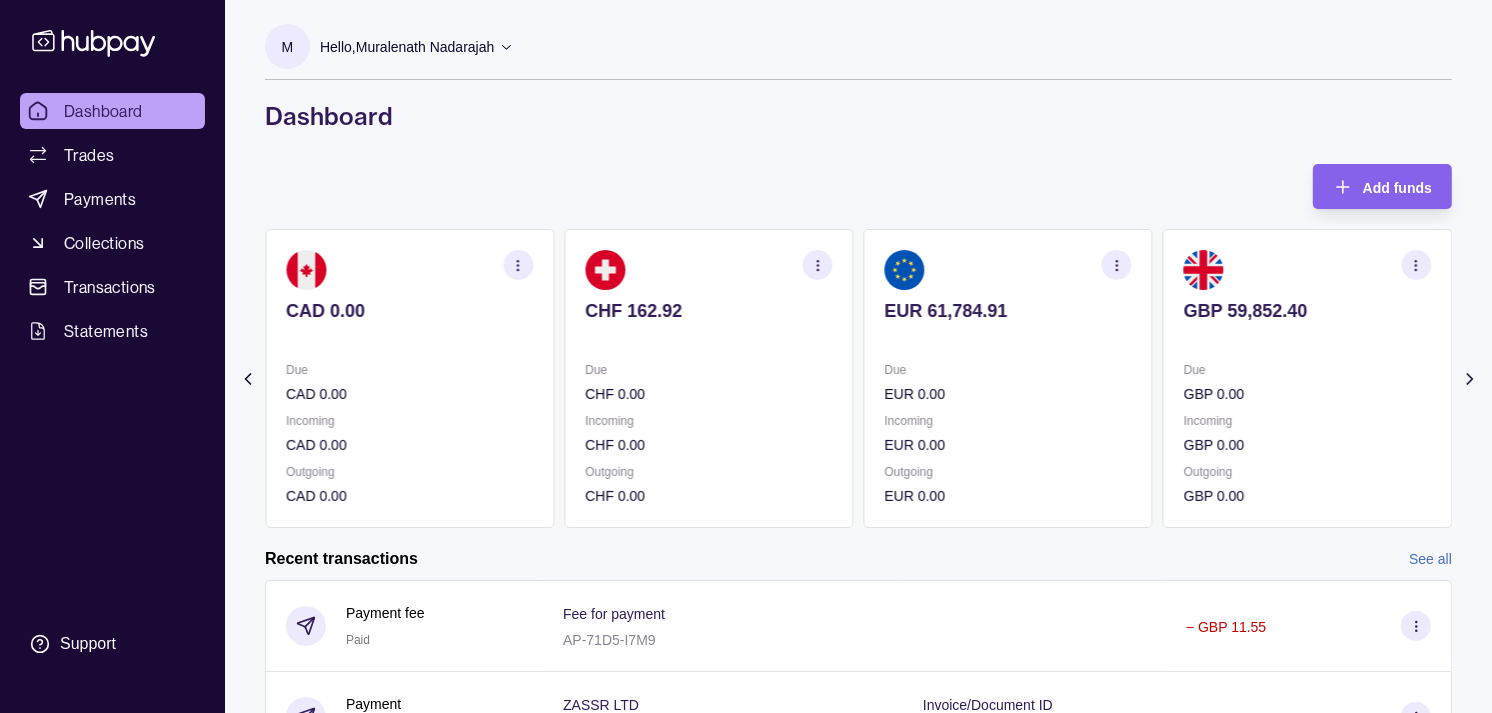 click on "EUR 61,784.91                                                                                                               Due EUR 0.00 Incoming EUR 0.00 Outgoing EUR 0.00" at bounding box center (1008, 378) 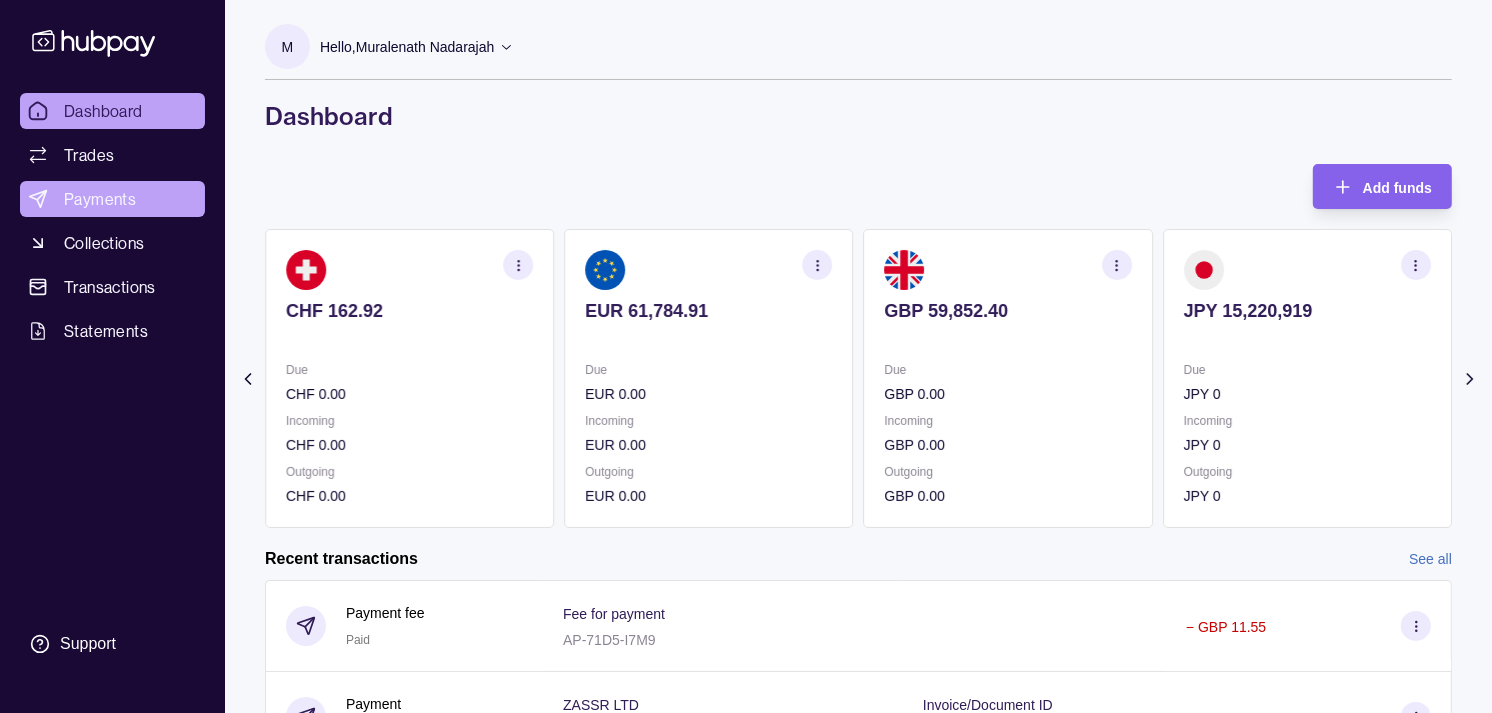 click on "Payments" at bounding box center [100, 199] 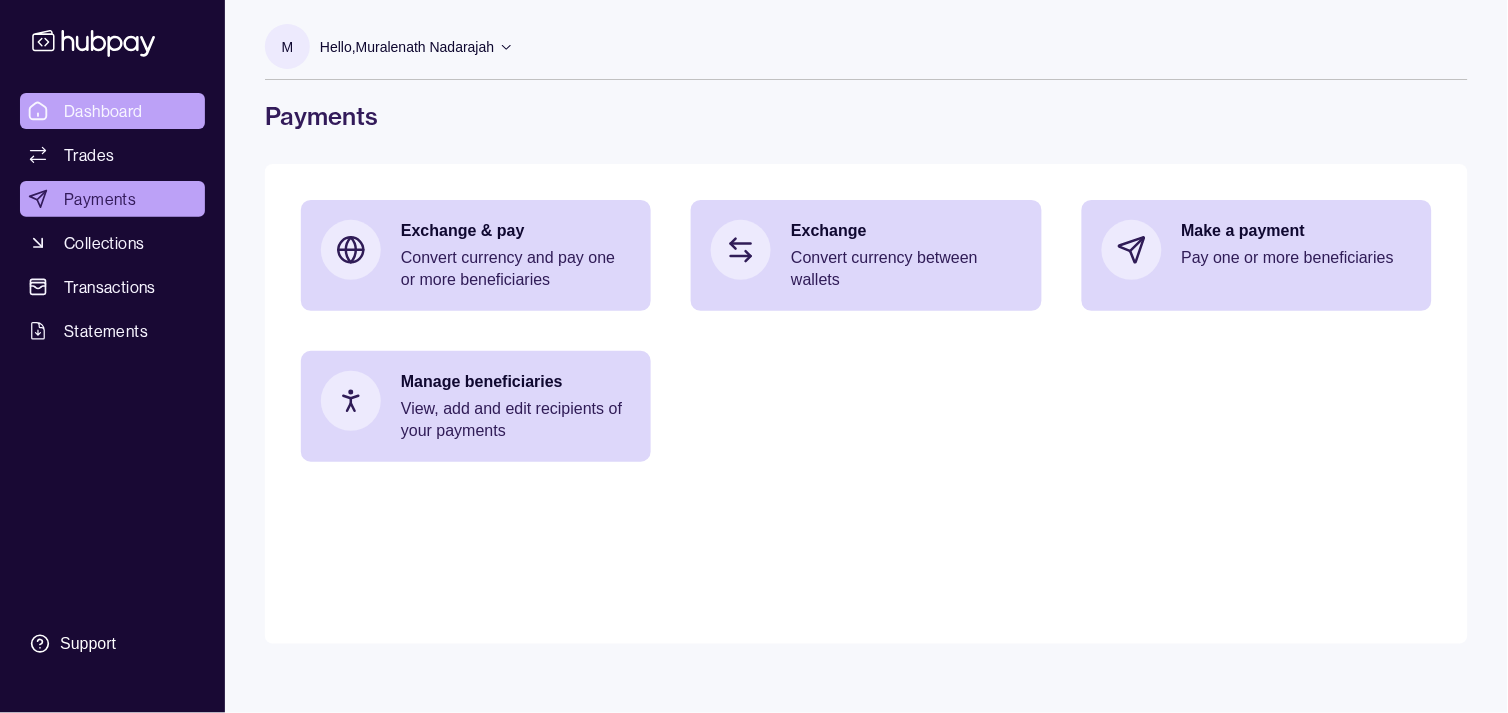 click on "Dashboard" at bounding box center (103, 111) 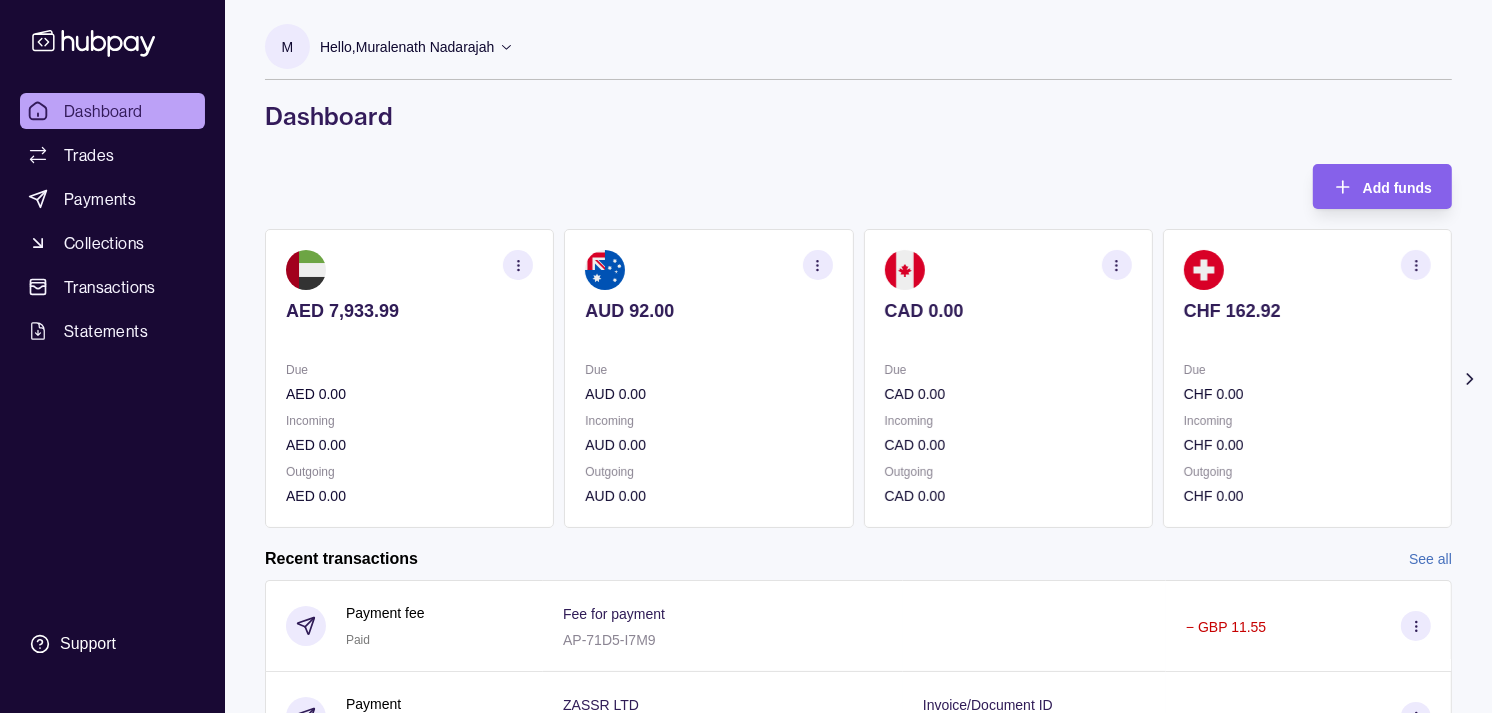 click on "CAD 0.00                                                                                                               Due CAD 0.00 Incoming CAD 0.00 Outgoing CAD 0.00" at bounding box center [1008, 378] 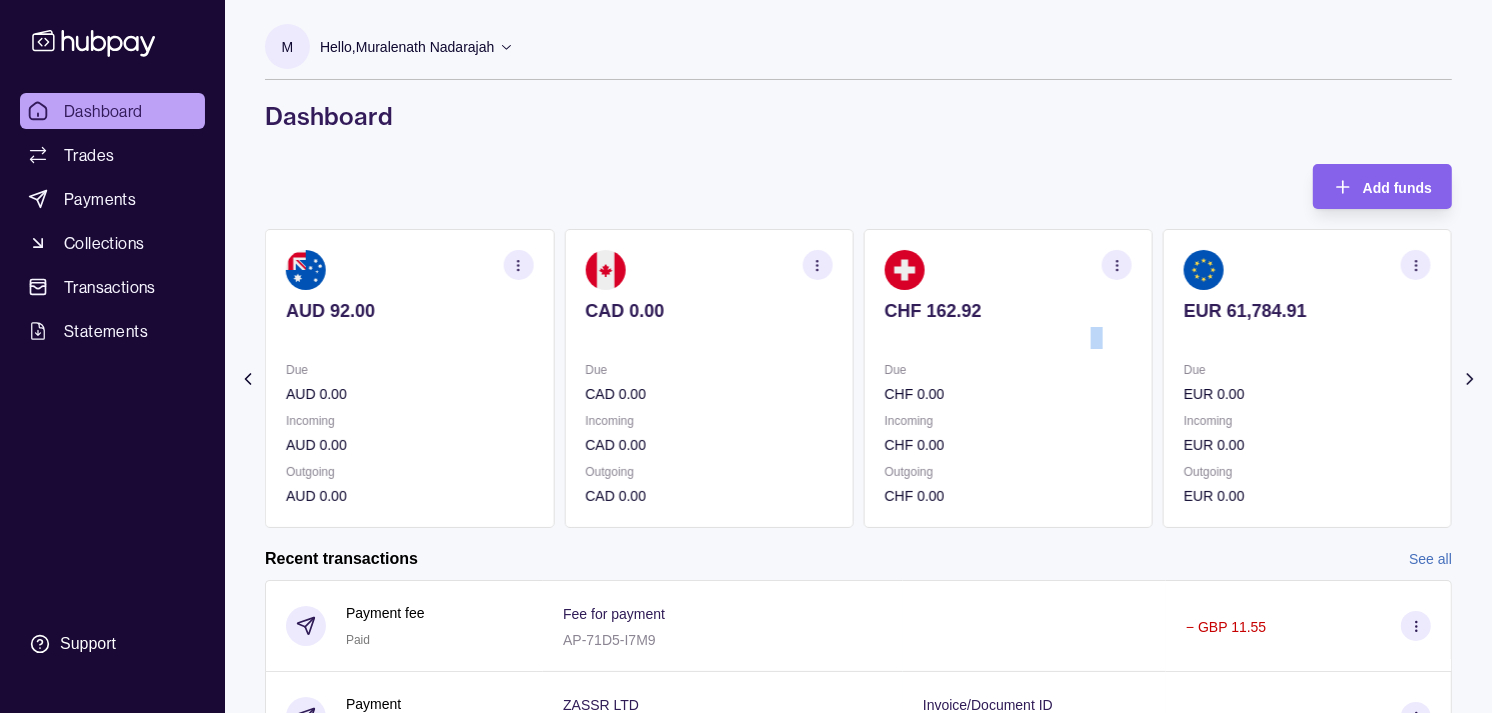 drag, startPoint x: 1092, startPoint y: 350, endPoint x: 1032, endPoint y: 334, distance: 62.0967 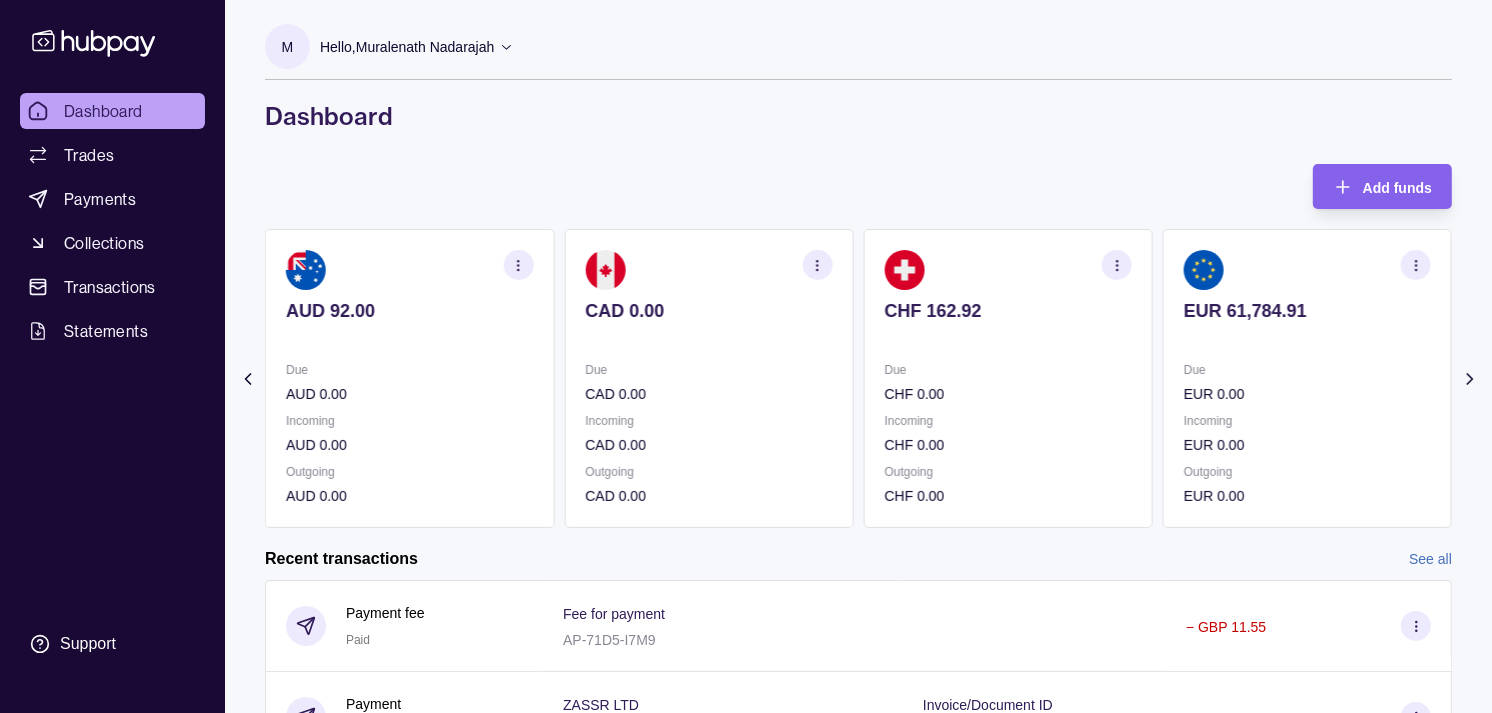 drag, startPoint x: 1032, startPoint y: 334, endPoint x: 957, endPoint y: 155, distance: 194.0773 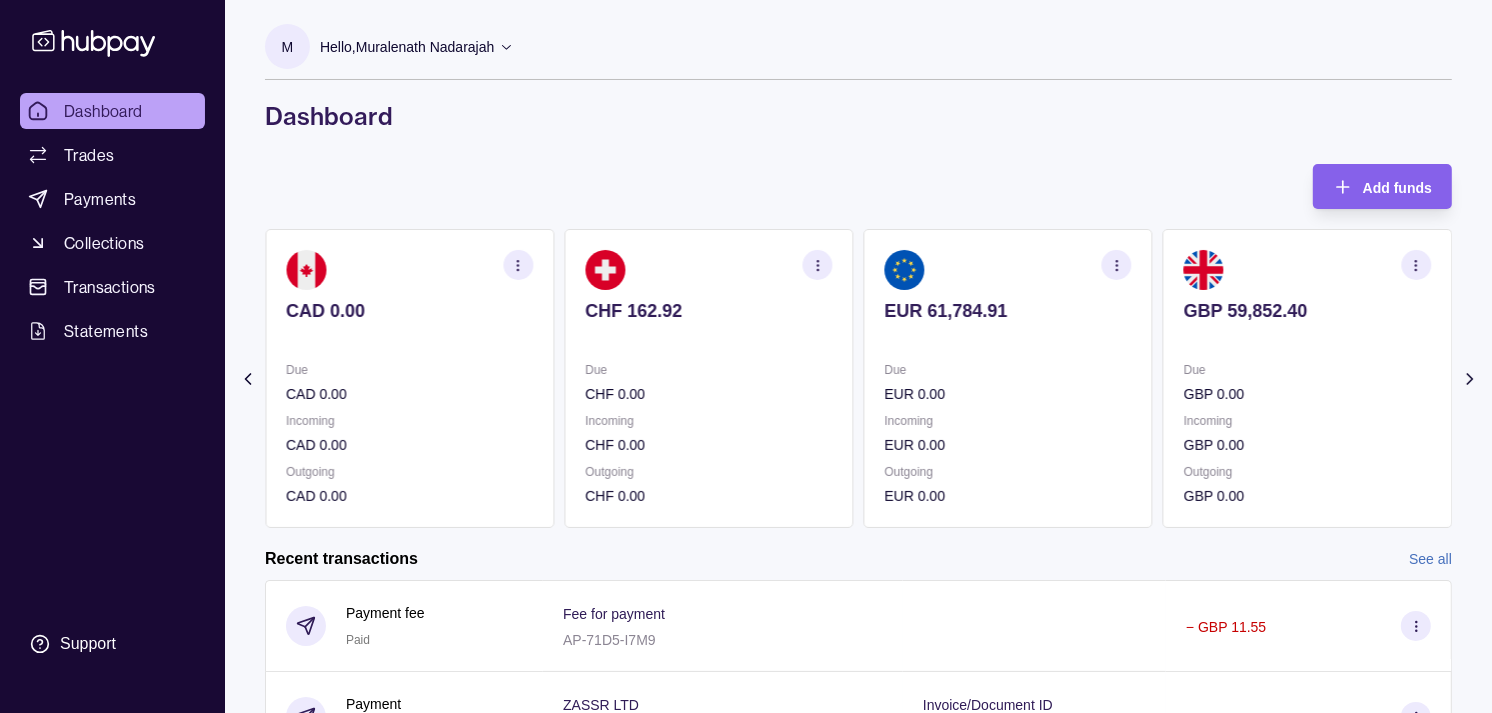 click on "GBP 59,852.40                                                                                                               Due GBP 0.00 Incoming GBP 0.00 Outgoing GBP 0.00" at bounding box center (1307, 378) 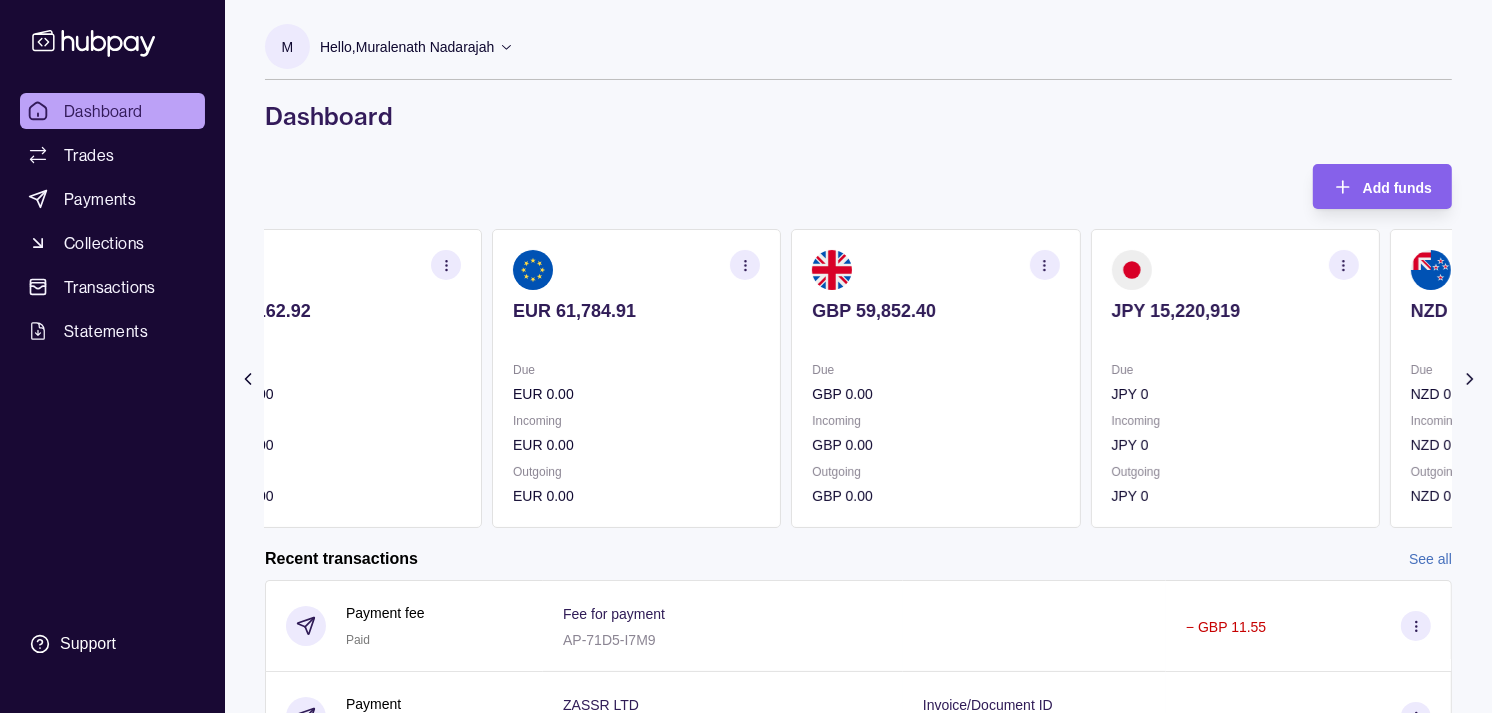 click at bounding box center (1235, 338) 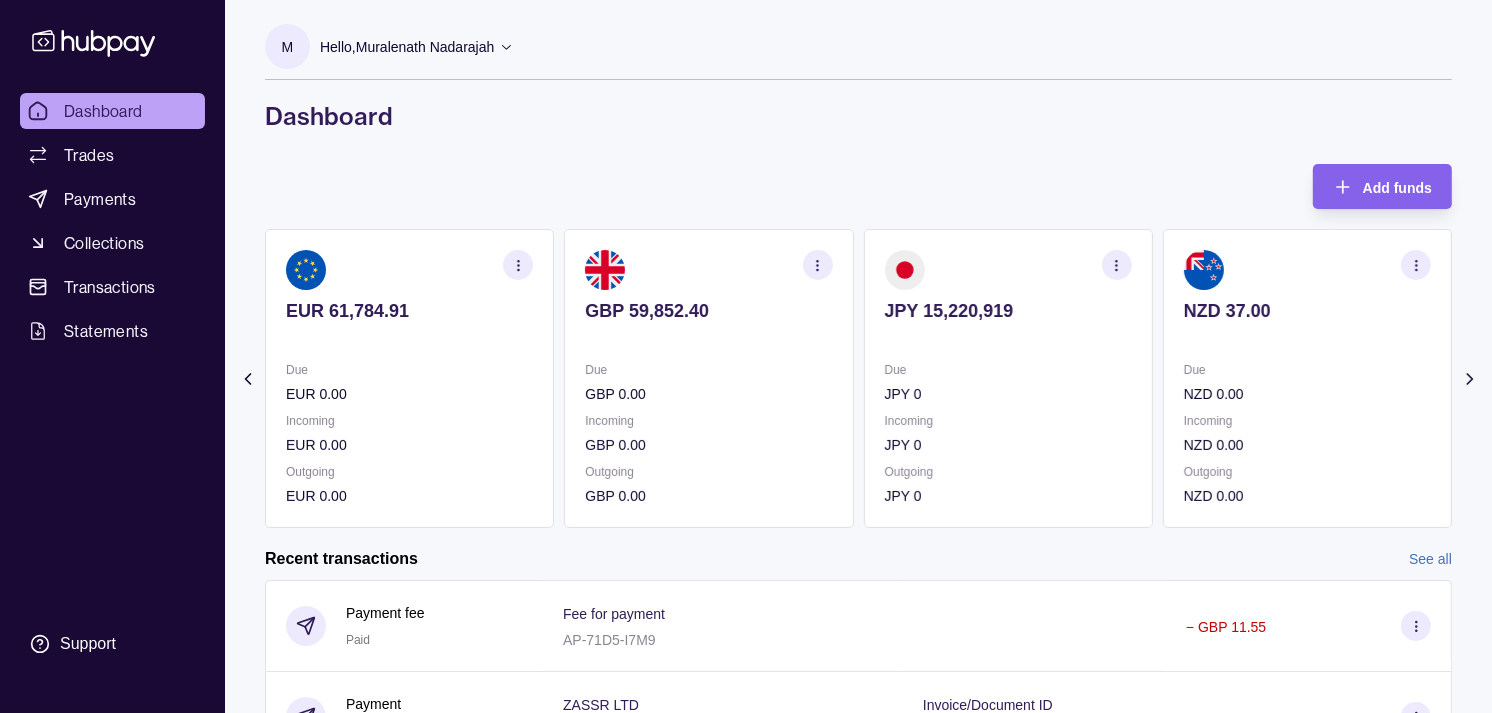 click on "Due JPY 0 Incoming JPY 0 Outgoing JPY 0" at bounding box center (1008, 433) 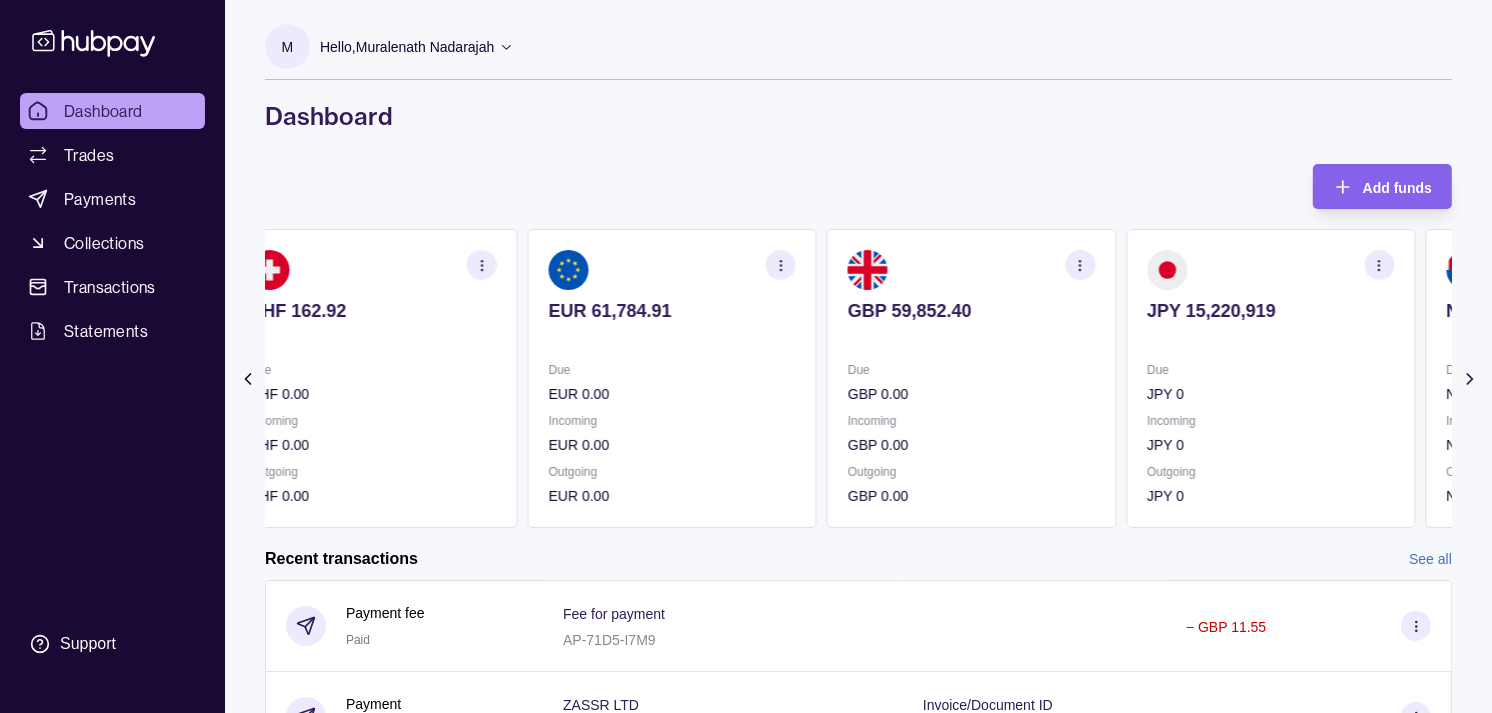 click on "Due GBP 0.00 Incoming GBP 0.00 Outgoing GBP 0.00" at bounding box center [971, 433] 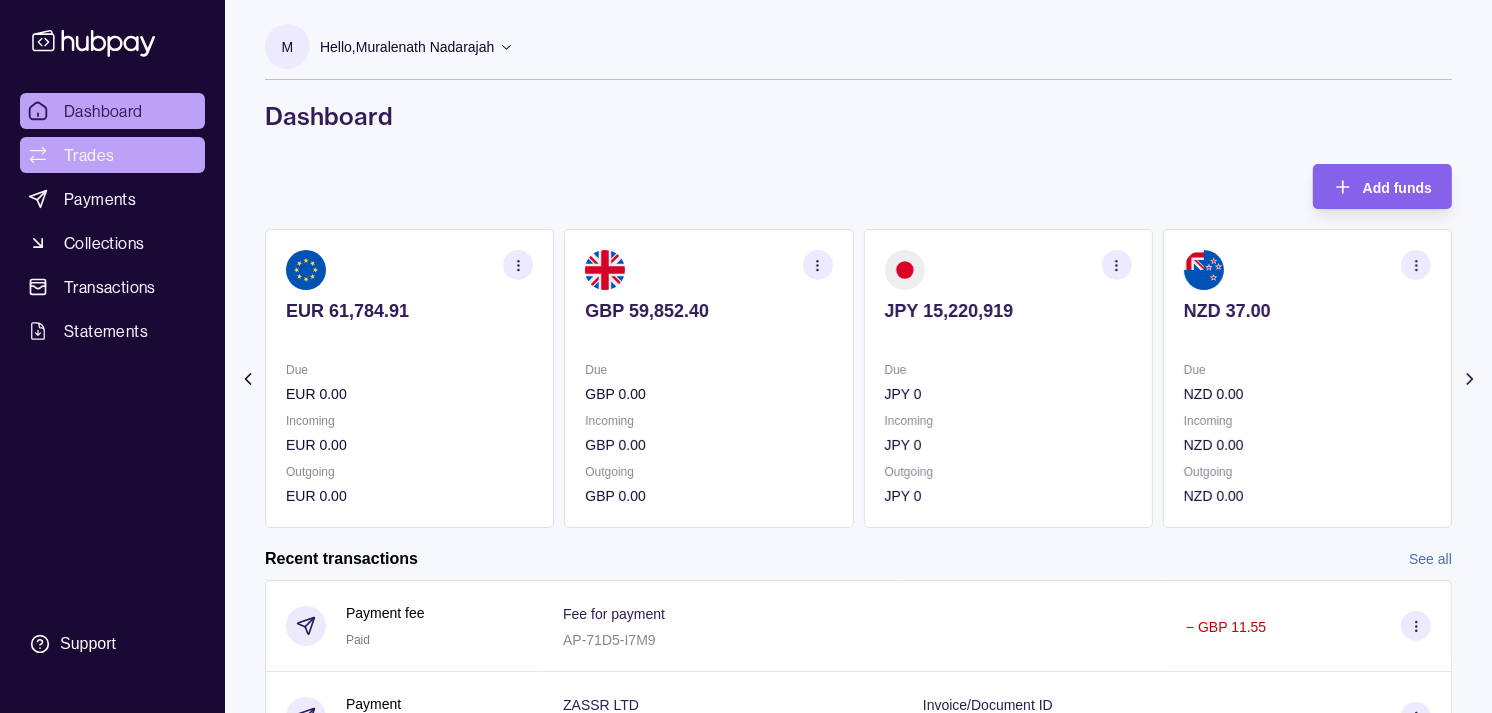 click on "Trades" at bounding box center [112, 155] 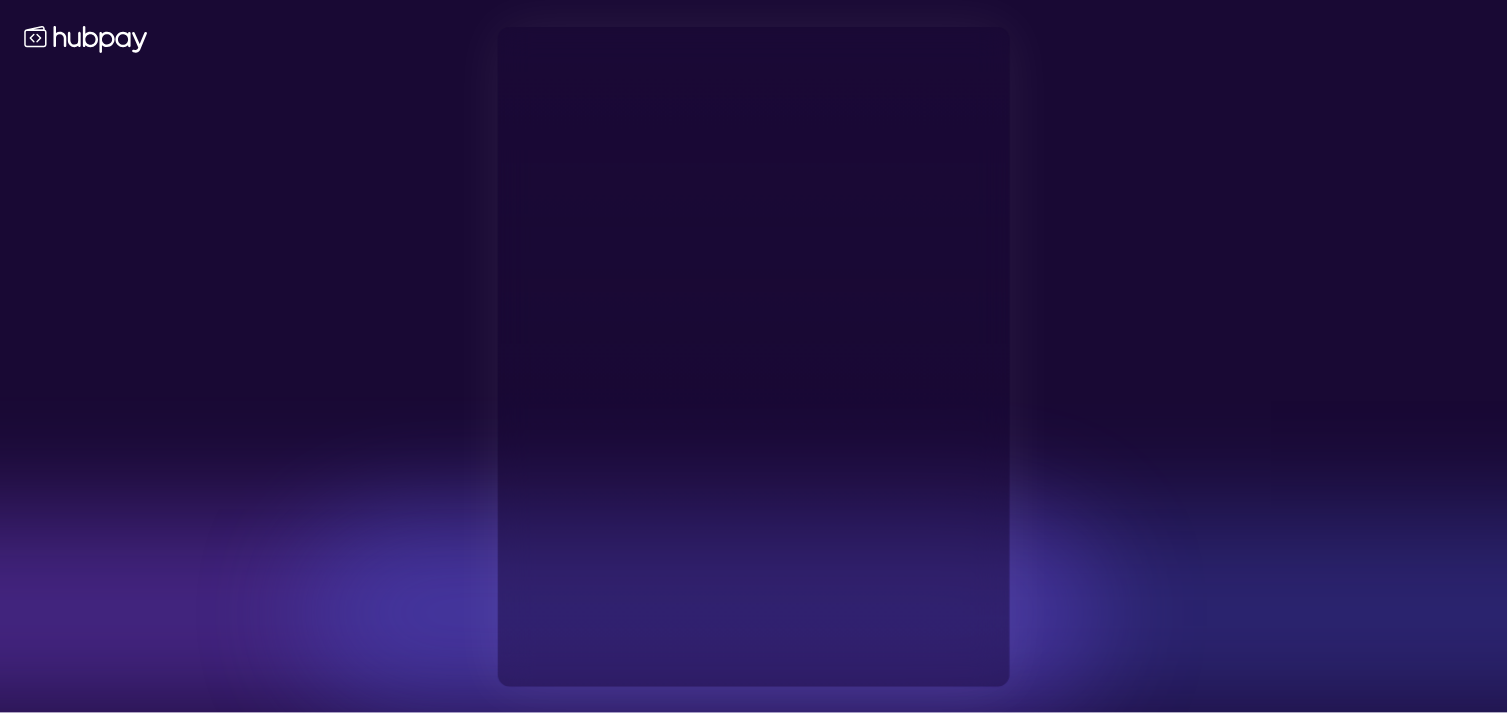 type on "**********" 